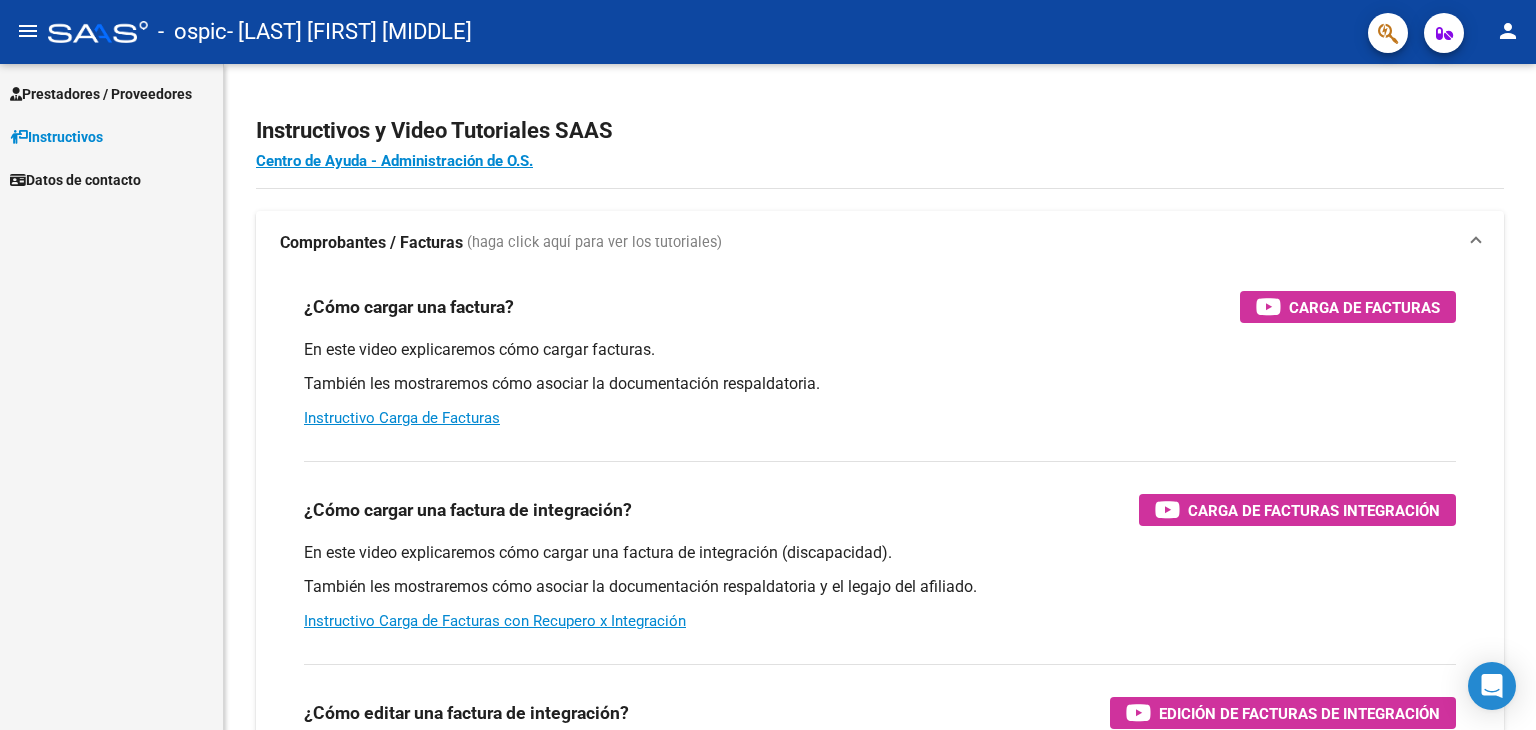 scroll, scrollTop: 0, scrollLeft: 0, axis: both 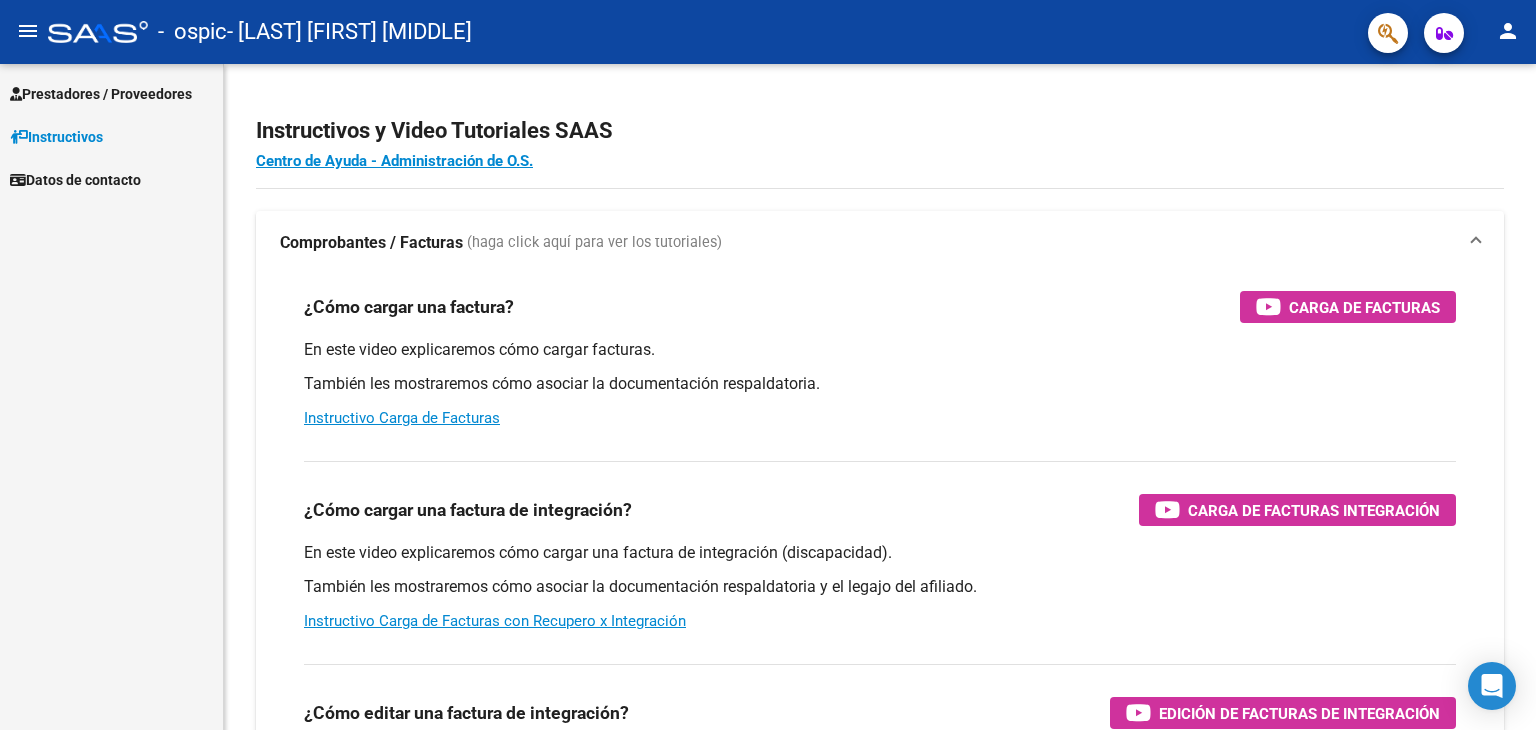click on "Prestadores / Proveedores" at bounding box center [101, 94] 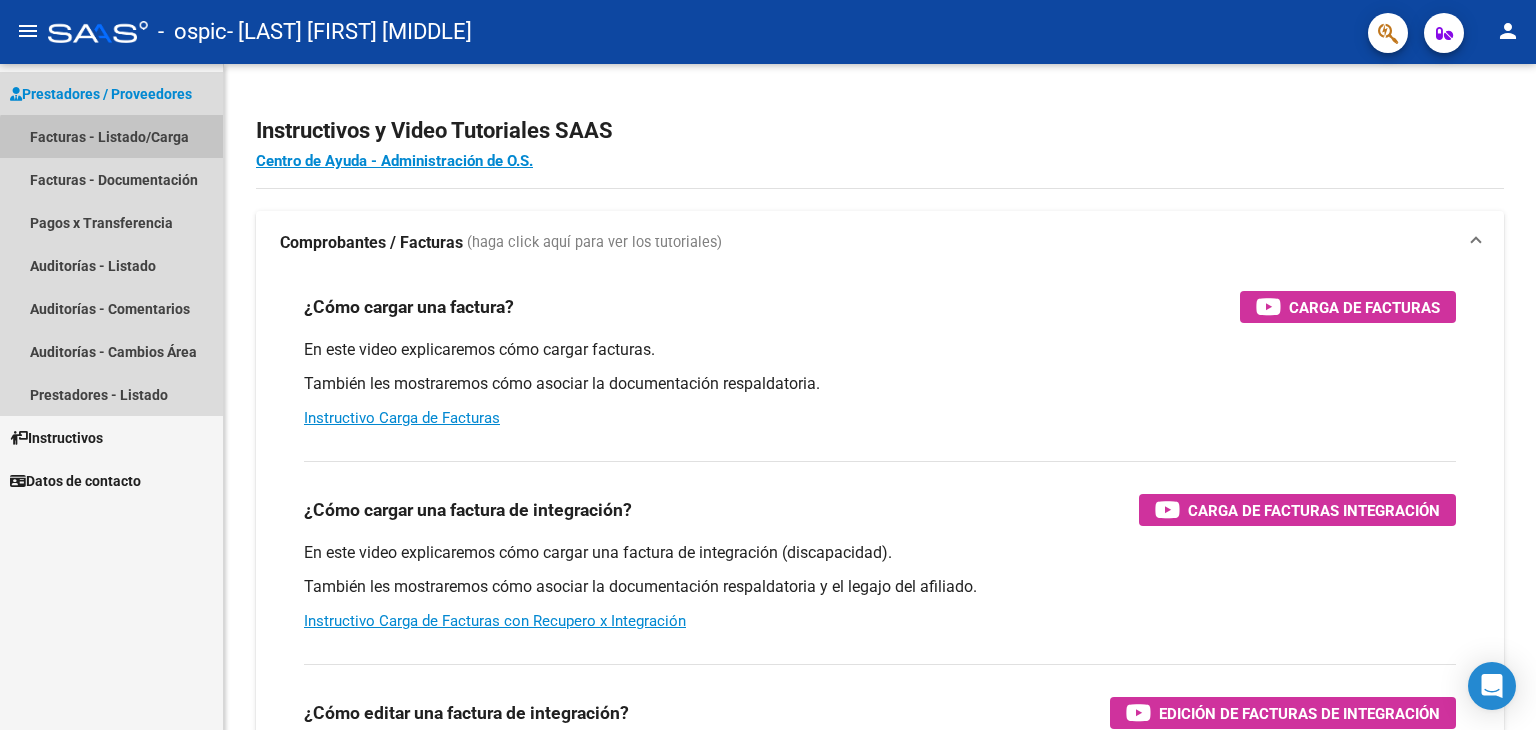 click on "Facturas - Listado/Carga" at bounding box center (111, 136) 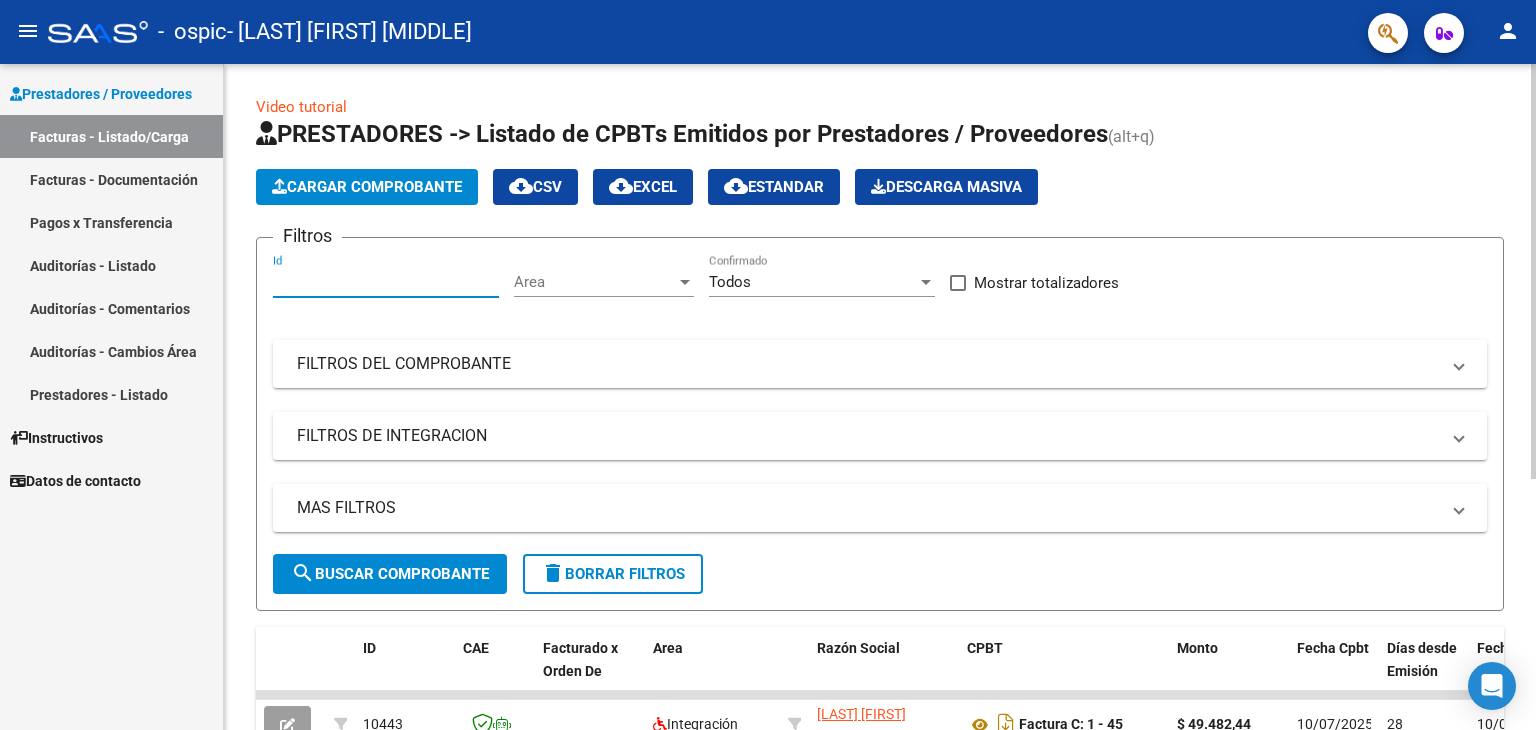 click on "Id" at bounding box center [386, 282] 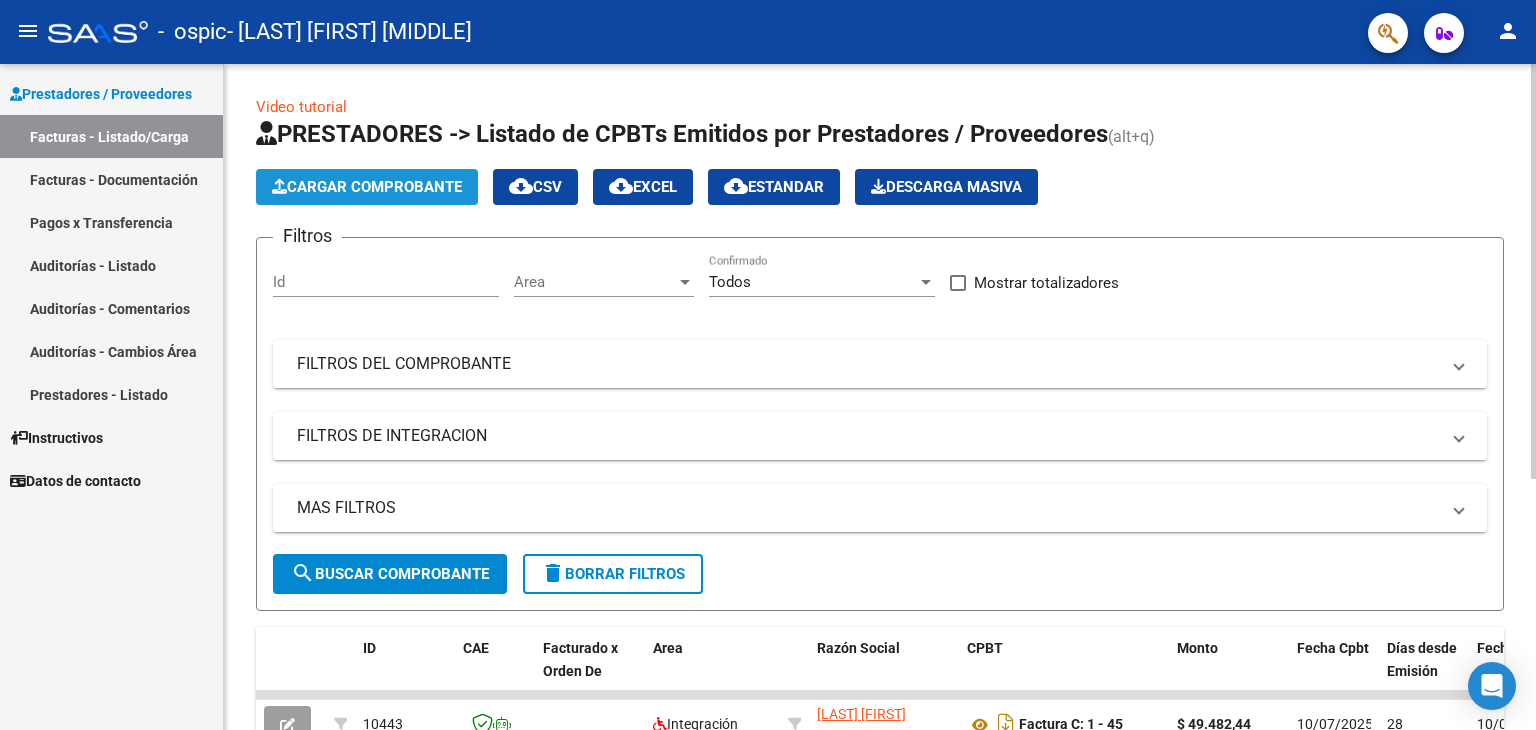 click on "Cargar Comprobante" 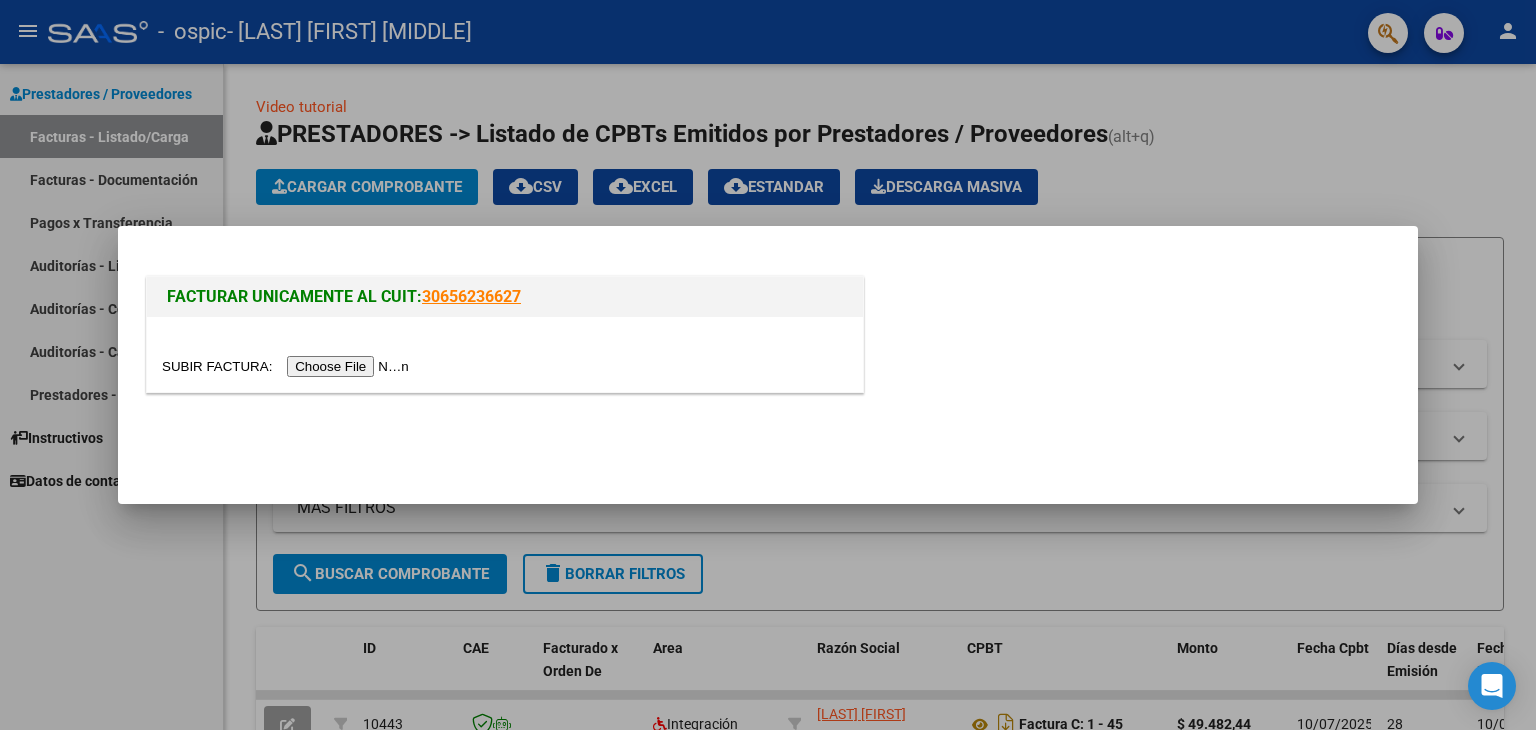 click at bounding box center (505, 366) 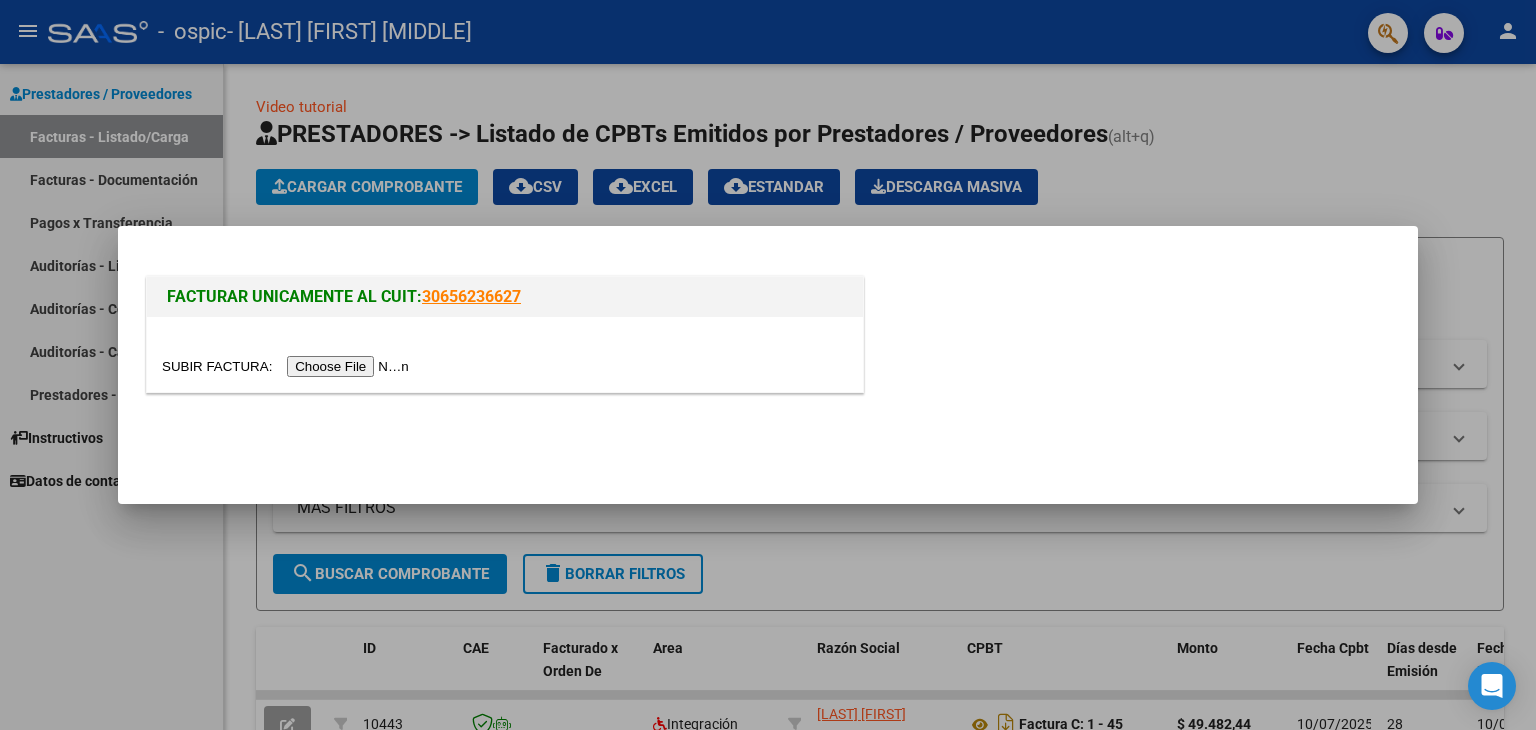 click at bounding box center (288, 366) 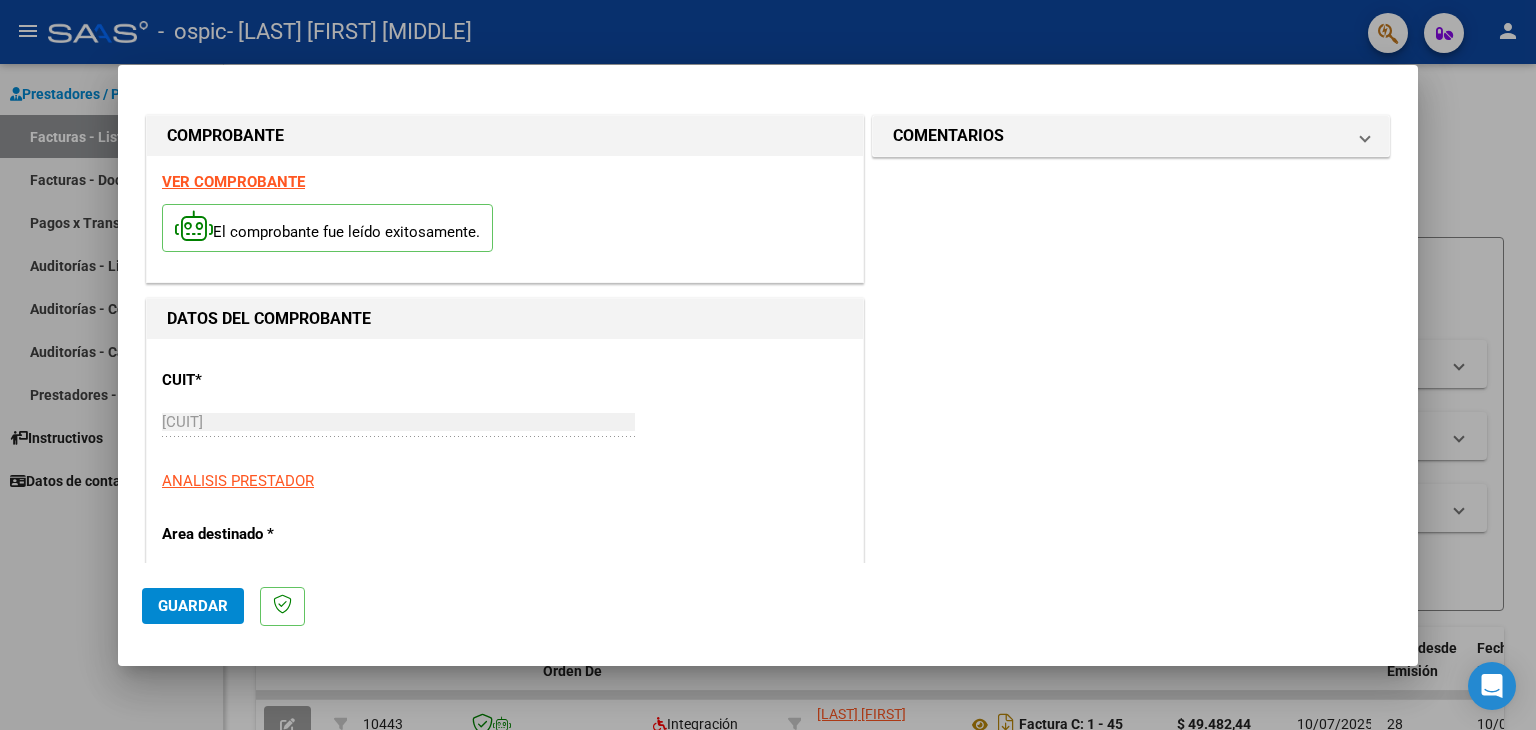 click on "Guardar" 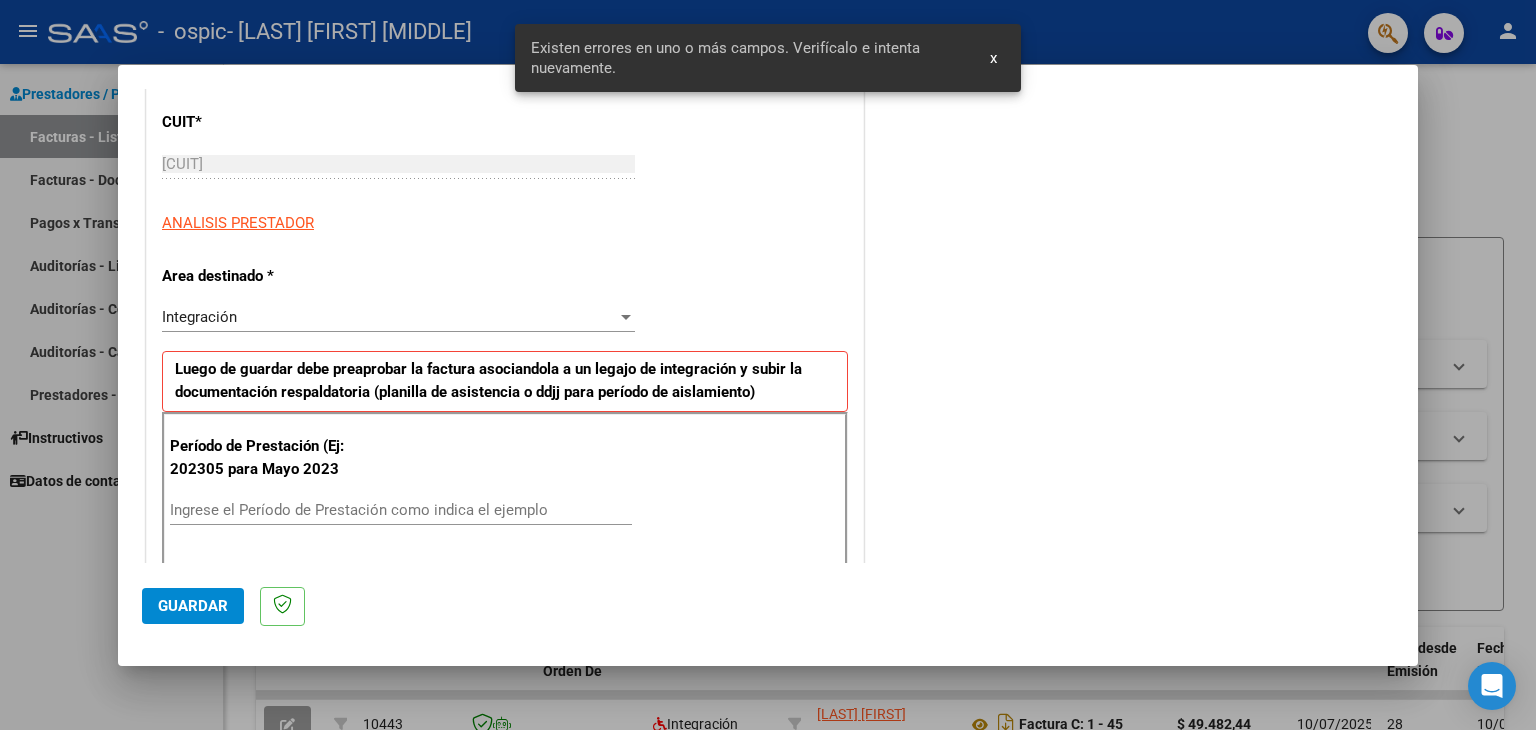 scroll, scrollTop: 420, scrollLeft: 0, axis: vertical 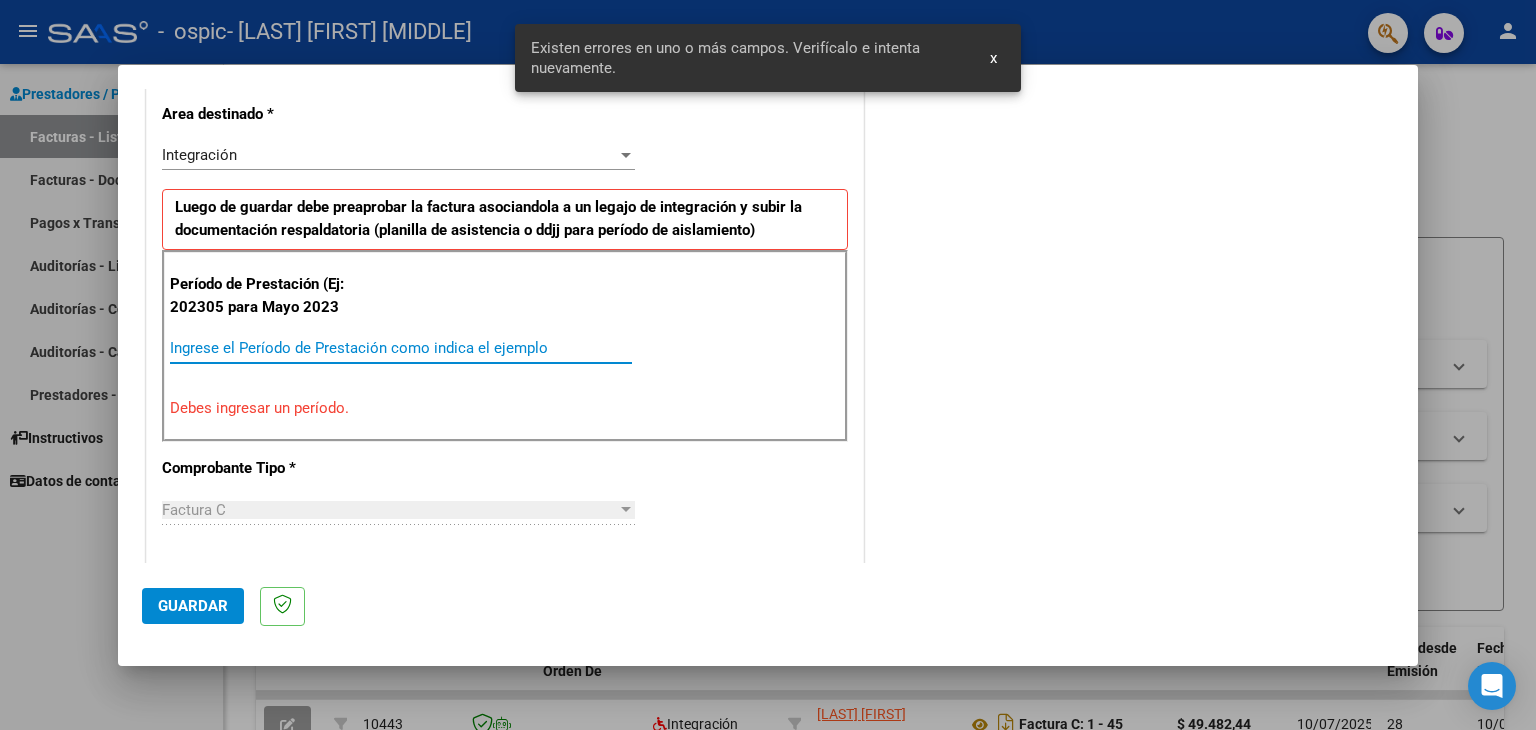 click on "Ingrese el Período de Prestación como indica el ejemplo" at bounding box center [401, 348] 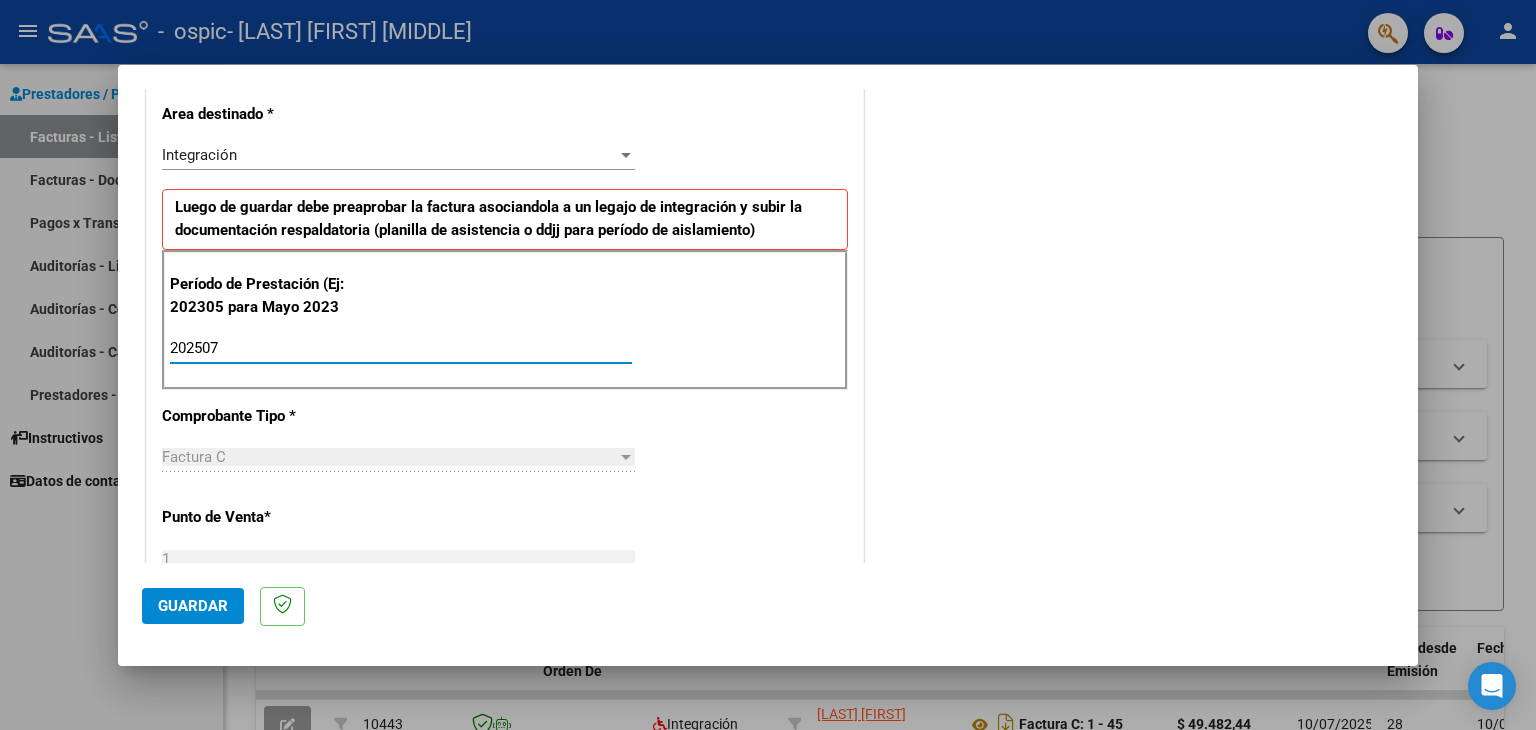 type on "202507" 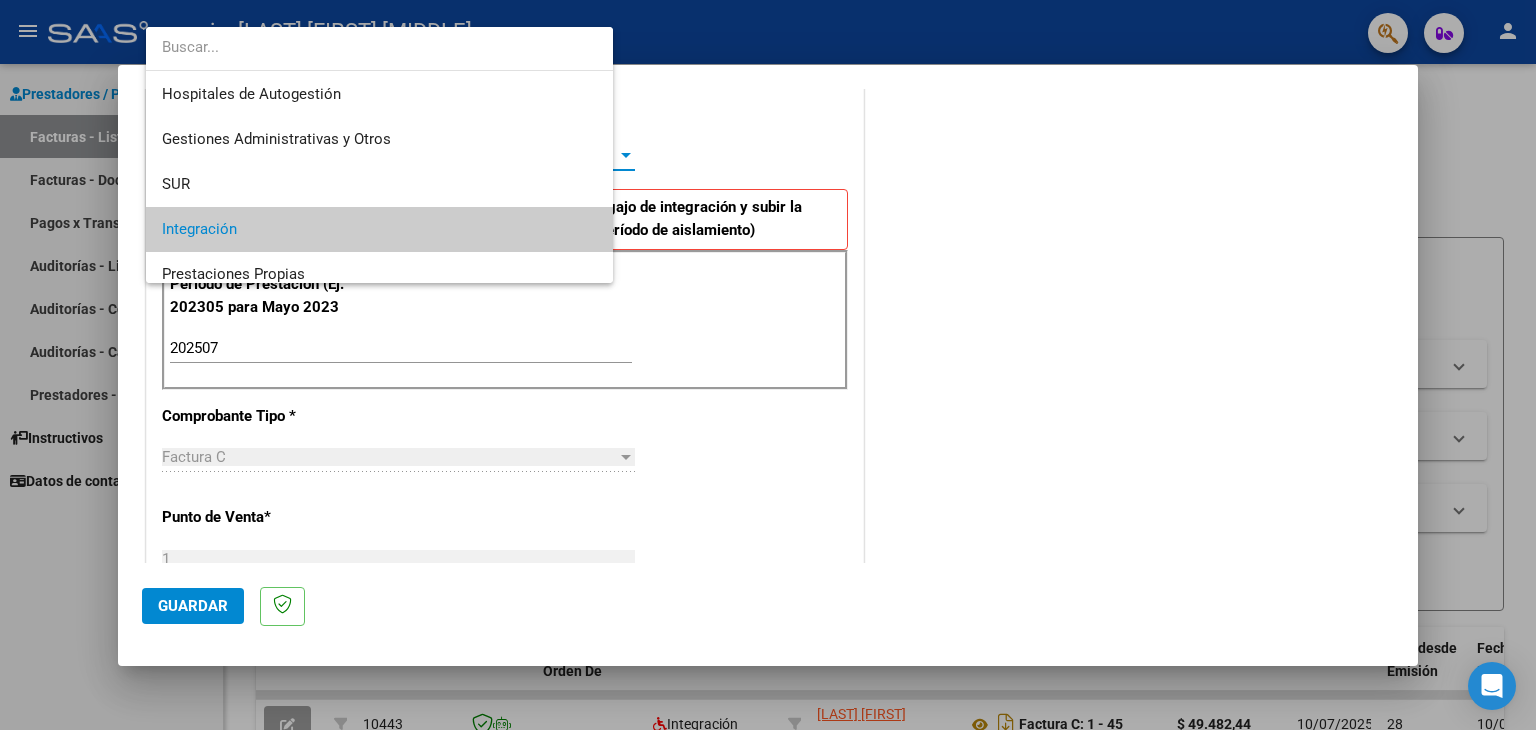 scroll, scrollTop: 74, scrollLeft: 0, axis: vertical 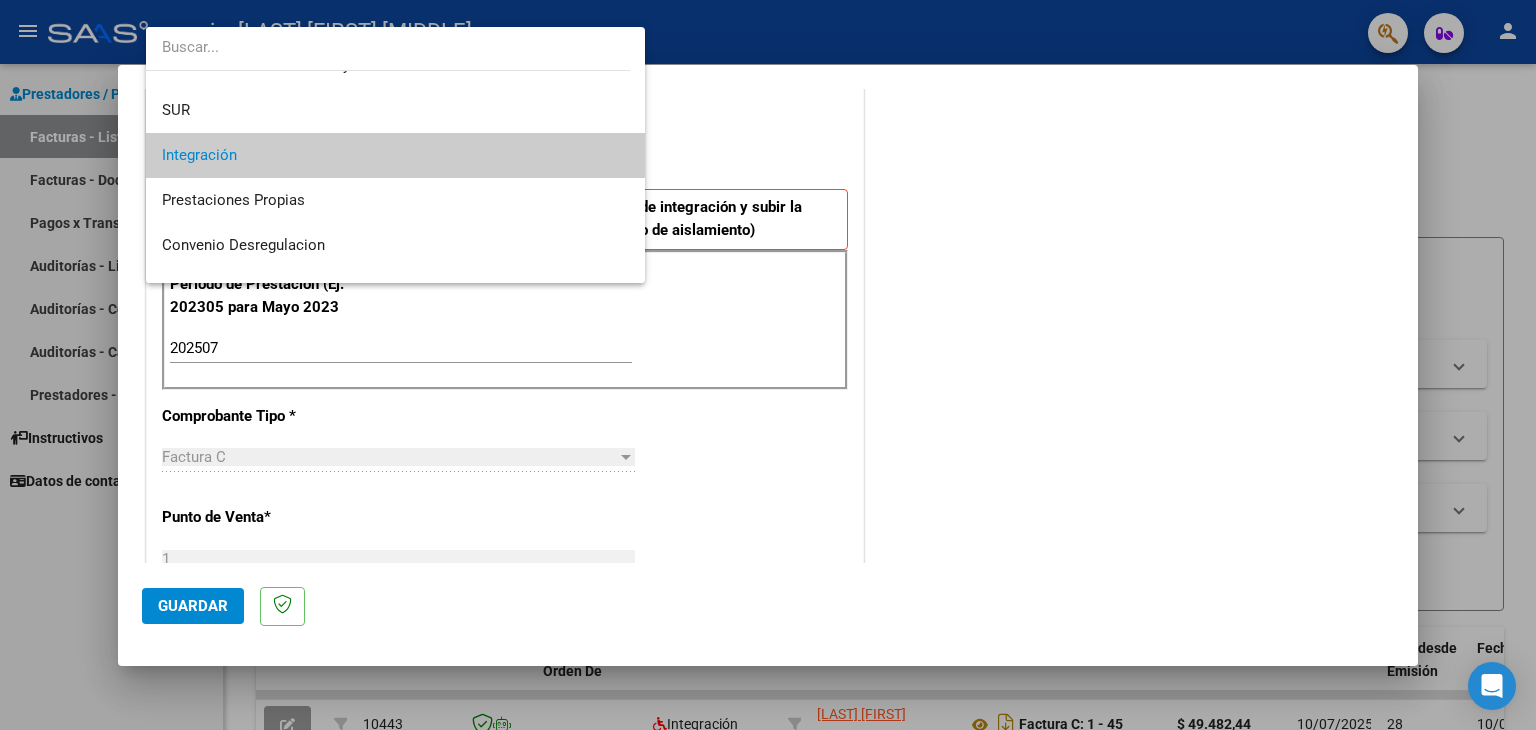 click on "Integración" at bounding box center (396, 155) 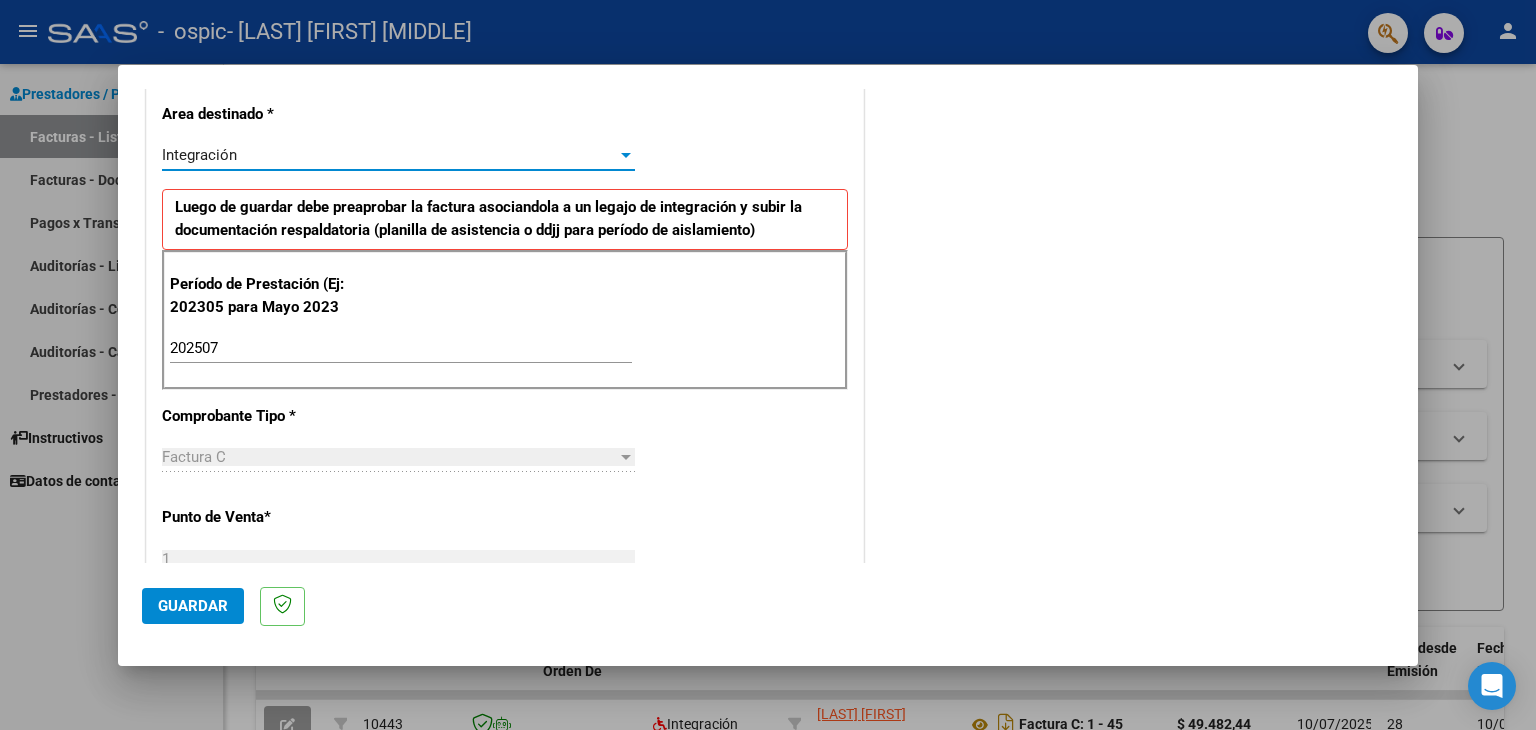 click on "CUIT * [CUIT] Ingresar CUIT ANALISIS PRESTADOR Area destinado * Integración Seleccionar Area Luego de guardar debe preaprobar la factura asociandola a un legajo de integración y subir la documentación respaldatoria (planilla de asistencia o ddjj para período de aislamiento) Período de Prestación (Ej: 202305 para Mayo 2023 202507 Ingrese el Período de Prestación como indica el ejemplo Comprobante Tipo * Factura C Seleccionar Tipo Punto de Venta * 1 Ingresar el Nro. Número * 56 Ingresar el Nro. Monto * $ 49.482,44 Ingresar el monto Fecha del Cpbt. * 2025-08-06 Ingresar la fecha CAE / CAEA (no ingrese CAI) 75323177025341 Ingresar el CAE o CAEA (no ingrese CAI) Fecha de Vencimiento Ingresar la fecha Ref. Externa Ingresar la ref. N° Liquidación Ingresar el N° Liquidación" at bounding box center [505, 652] 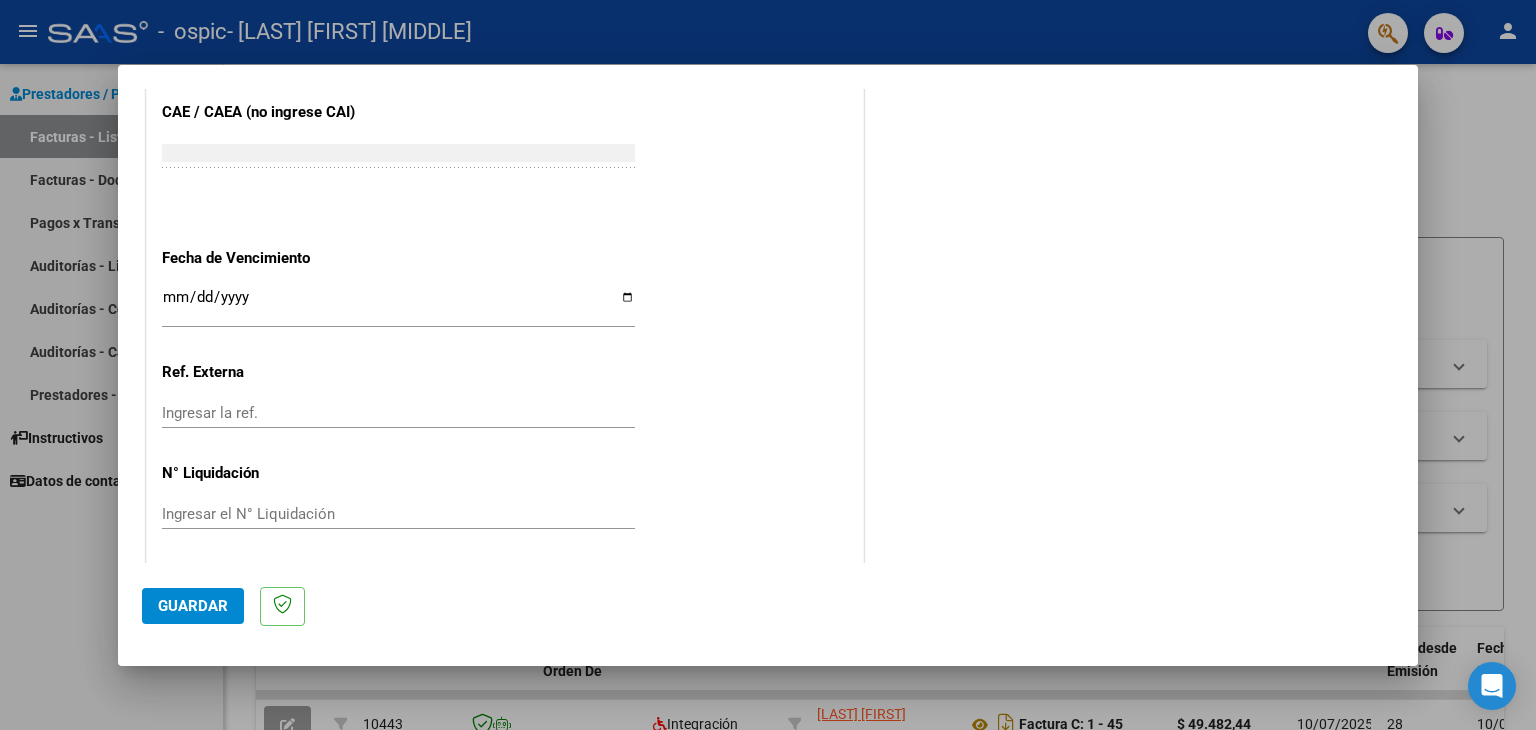 scroll, scrollTop: 1245, scrollLeft: 0, axis: vertical 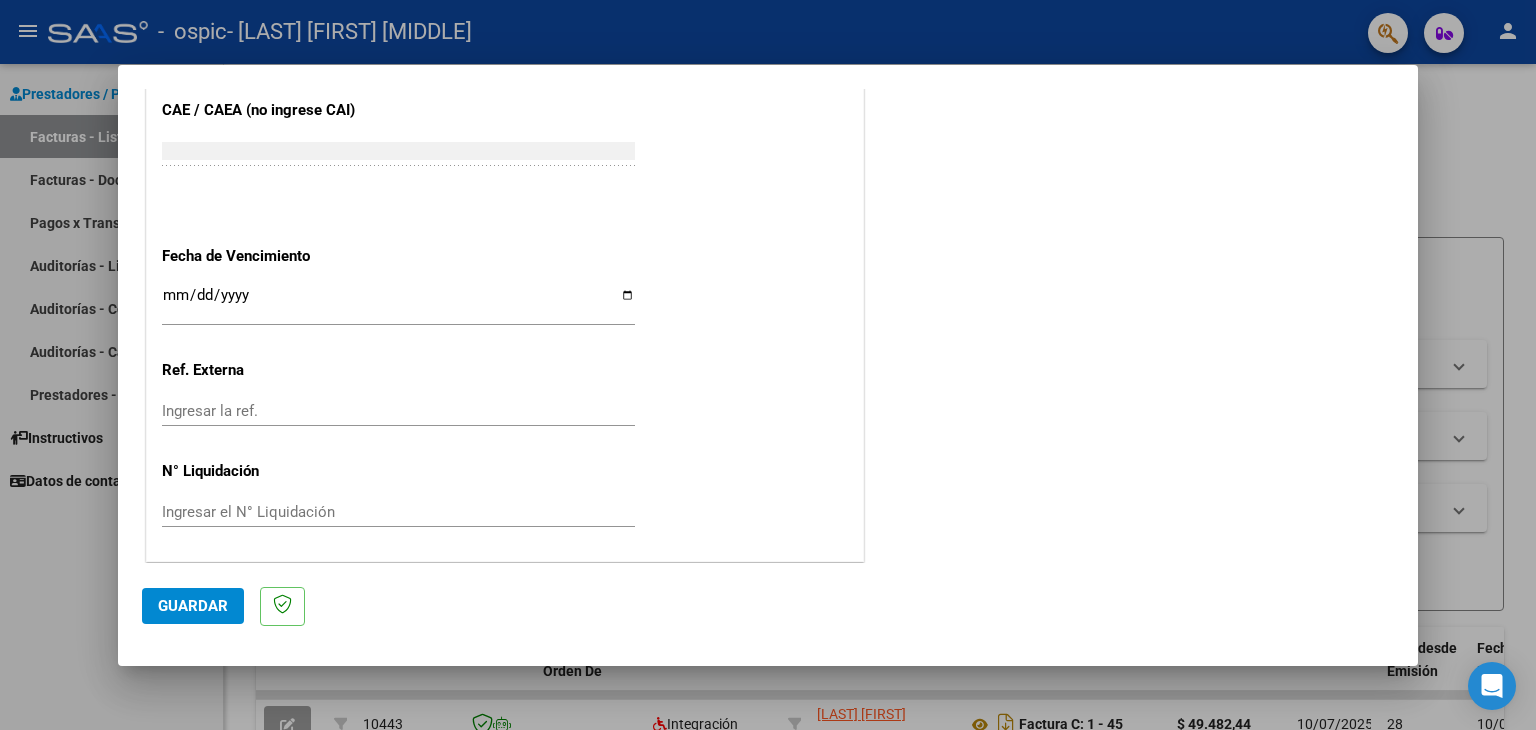 click on "Ingresar la fecha" at bounding box center (398, 303) 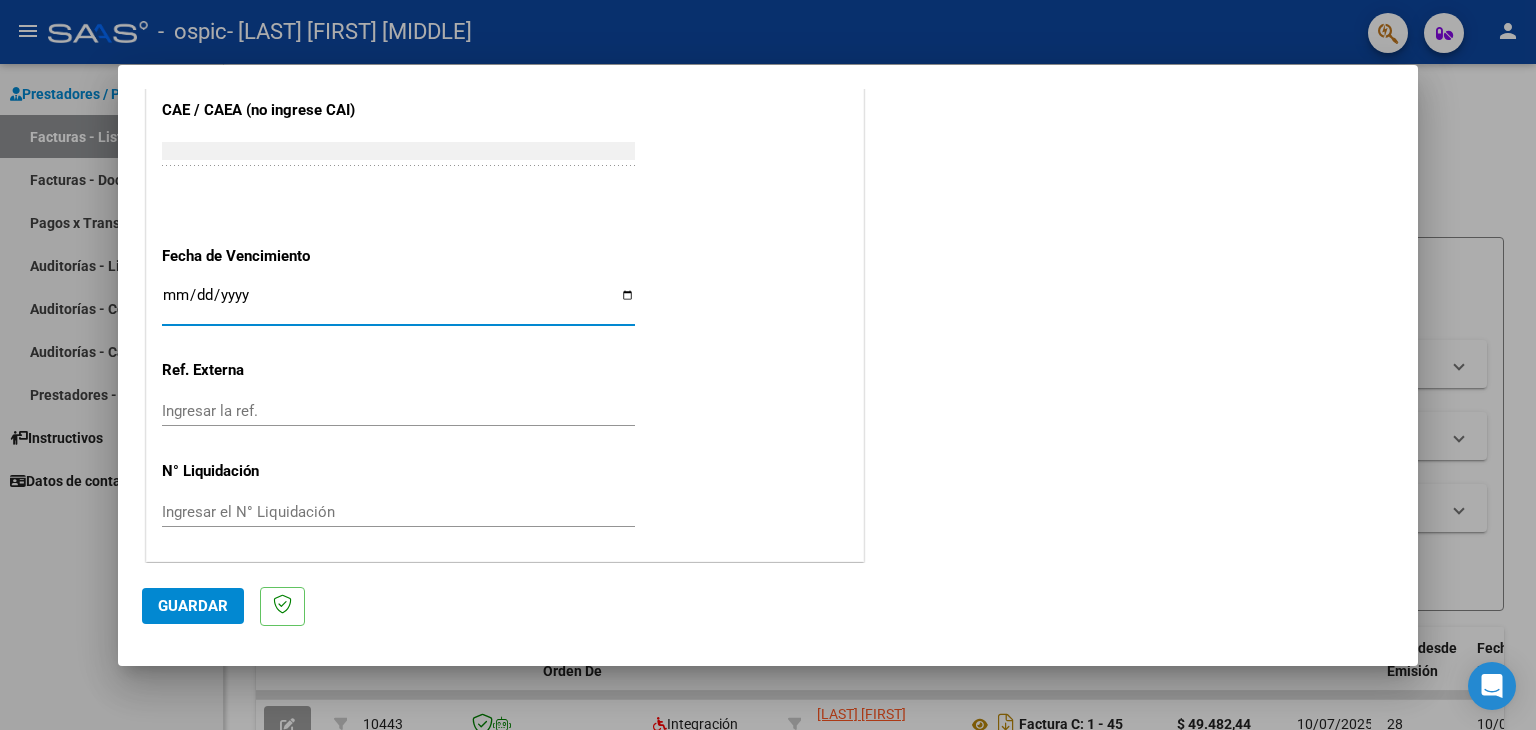 click on "CUIT * [CUIT] Ingresar CUIT ANALISIS PRESTADOR Area destinado * Integración Seleccionar Area Luego de guardar debe preaprobar la factura asociandola a un legajo de integración y subir la documentación respaldatoria (planilla de asistencia o ddjj para período de aislamiento) Período de Prestación (Ej: 202305 para Mayo 2023 202507 Ingrese el Período de Prestación como indica el ejemplo Comprobante Tipo * Factura C Seleccionar Tipo Punto de Venta * 1 Ingresar el Nro. Número * 56 Ingresar el Nro. Monto * $ 49.482,44 Ingresar el monto Fecha del Cpbt. * 2025-08-06 Ingresar la fecha CAE / CAEA (no ingrese CAI) 75323177025341 Ingresar el CAE o CAEA (no ingrese CAI) Fecha de Vencimiento Ingresar la fecha Ref. Externa Ingresar la ref. N° Liquidación Ingresar el N° Liquidación" at bounding box center [505, -173] 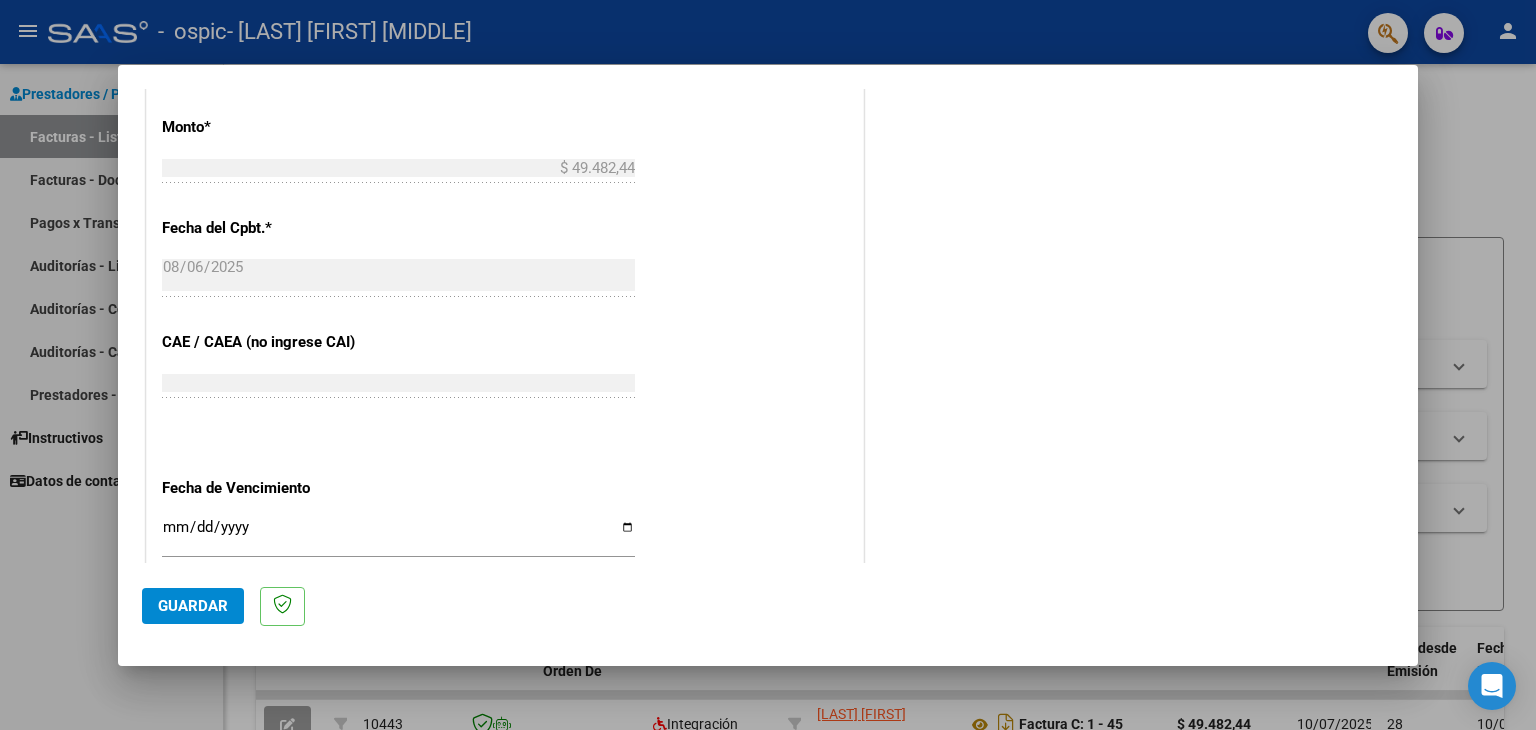 scroll, scrollTop: 1005, scrollLeft: 0, axis: vertical 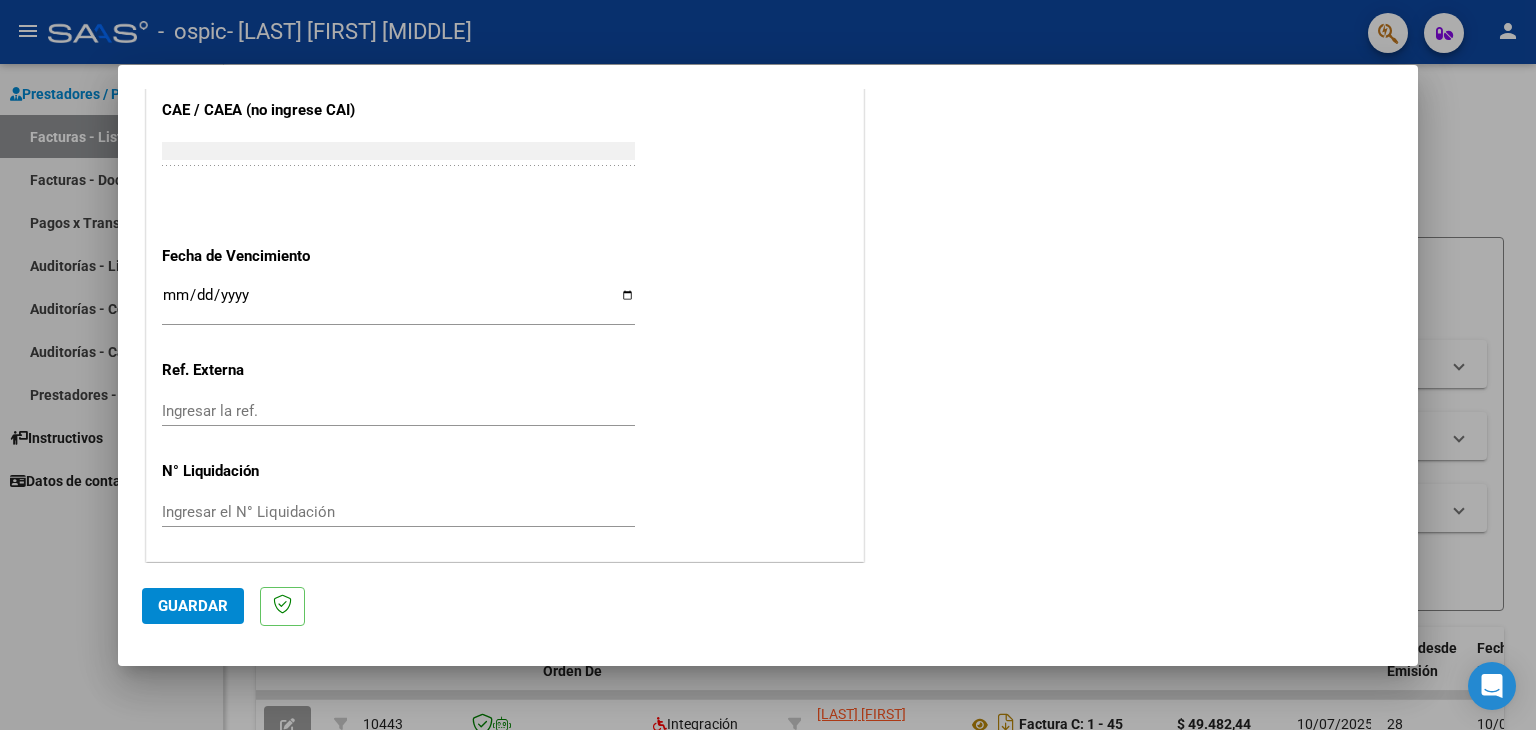 click on "Guardar" 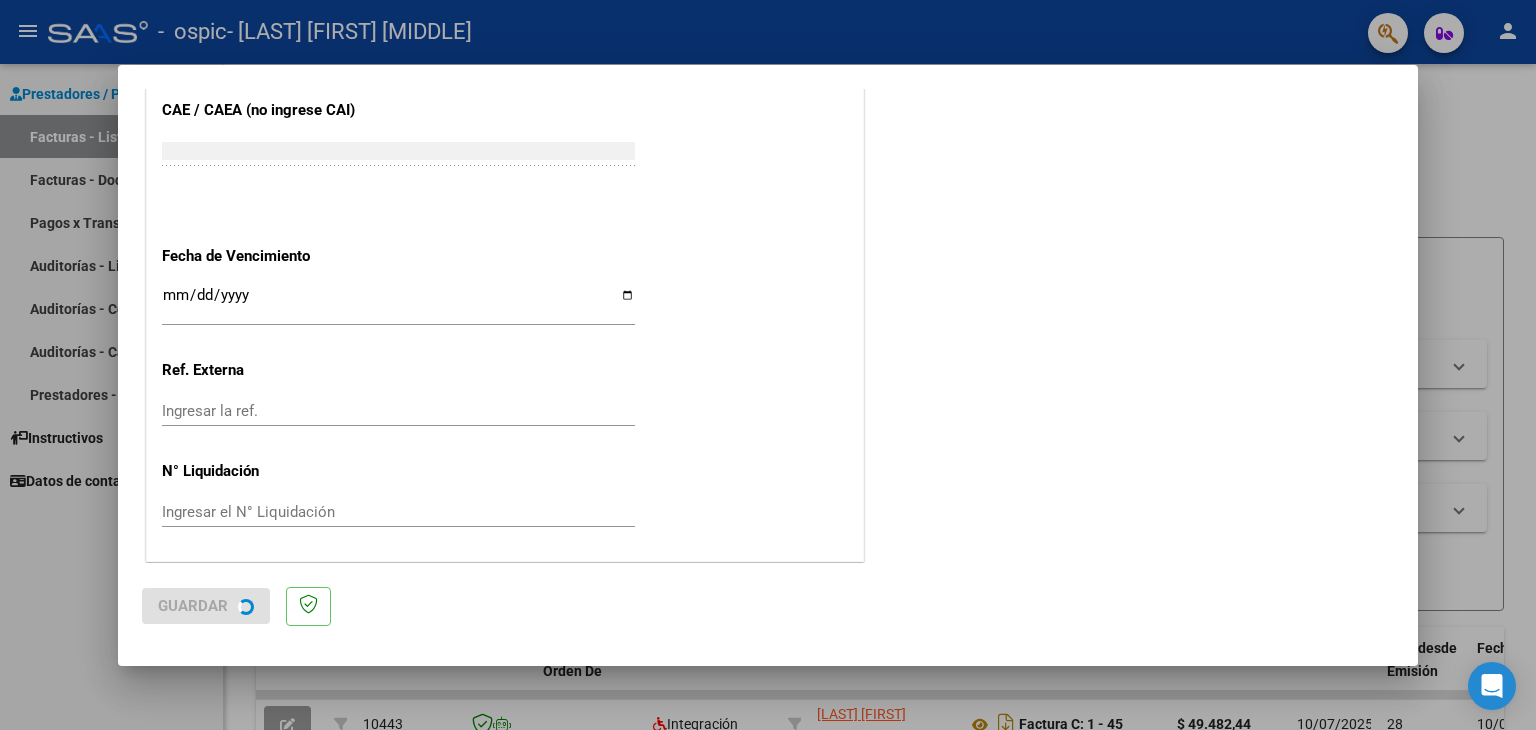 scroll, scrollTop: 0, scrollLeft: 0, axis: both 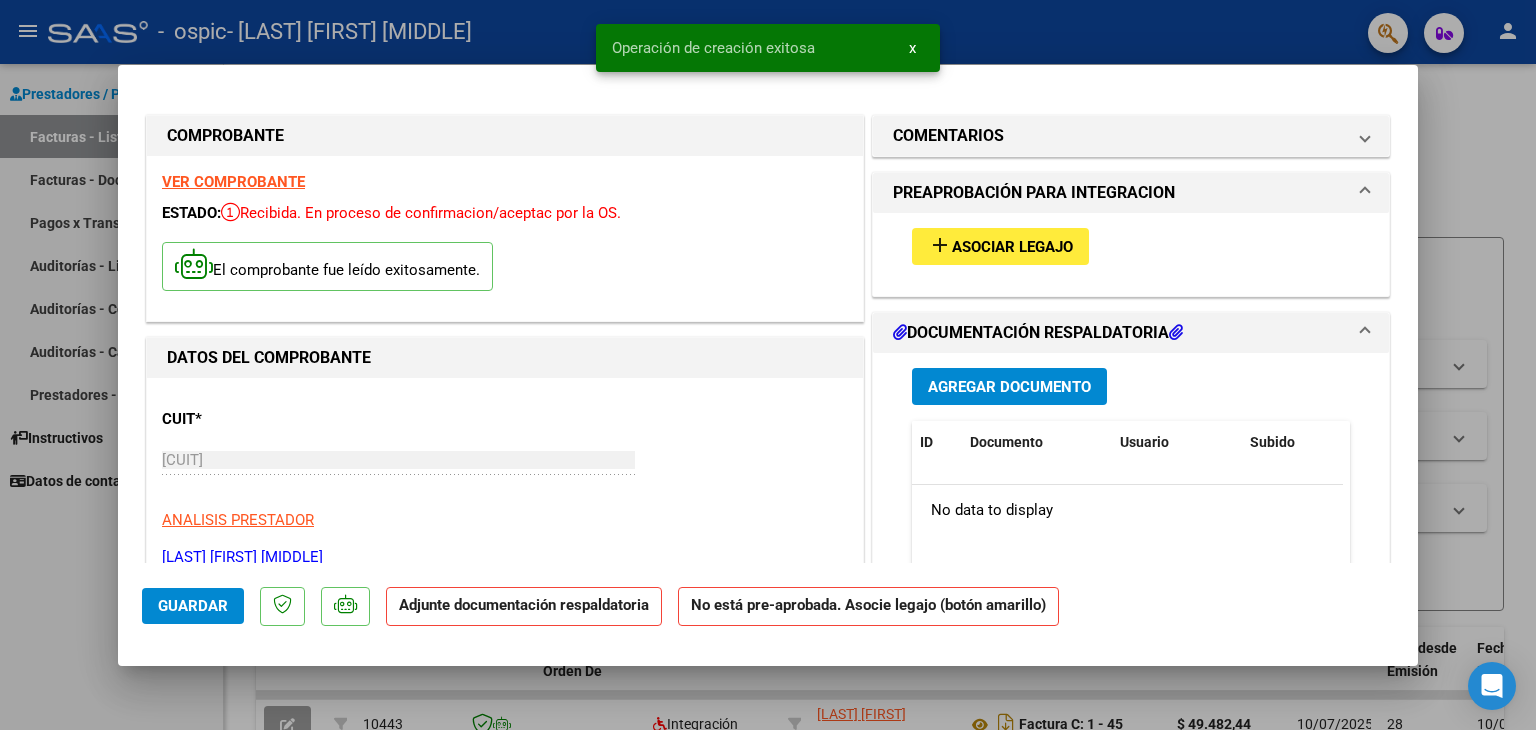 click on "add Asociar Legajo" at bounding box center (1000, 246) 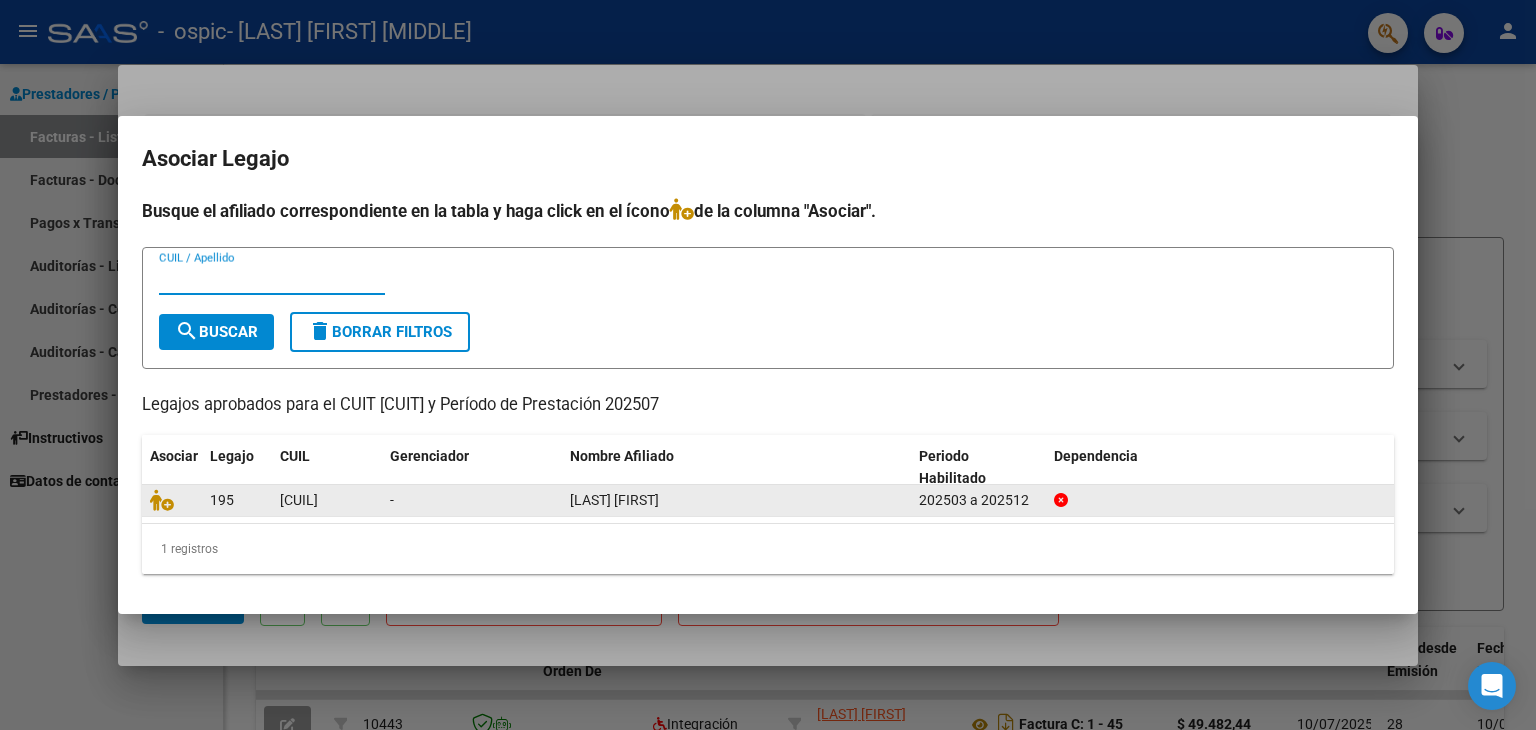 click on "-" 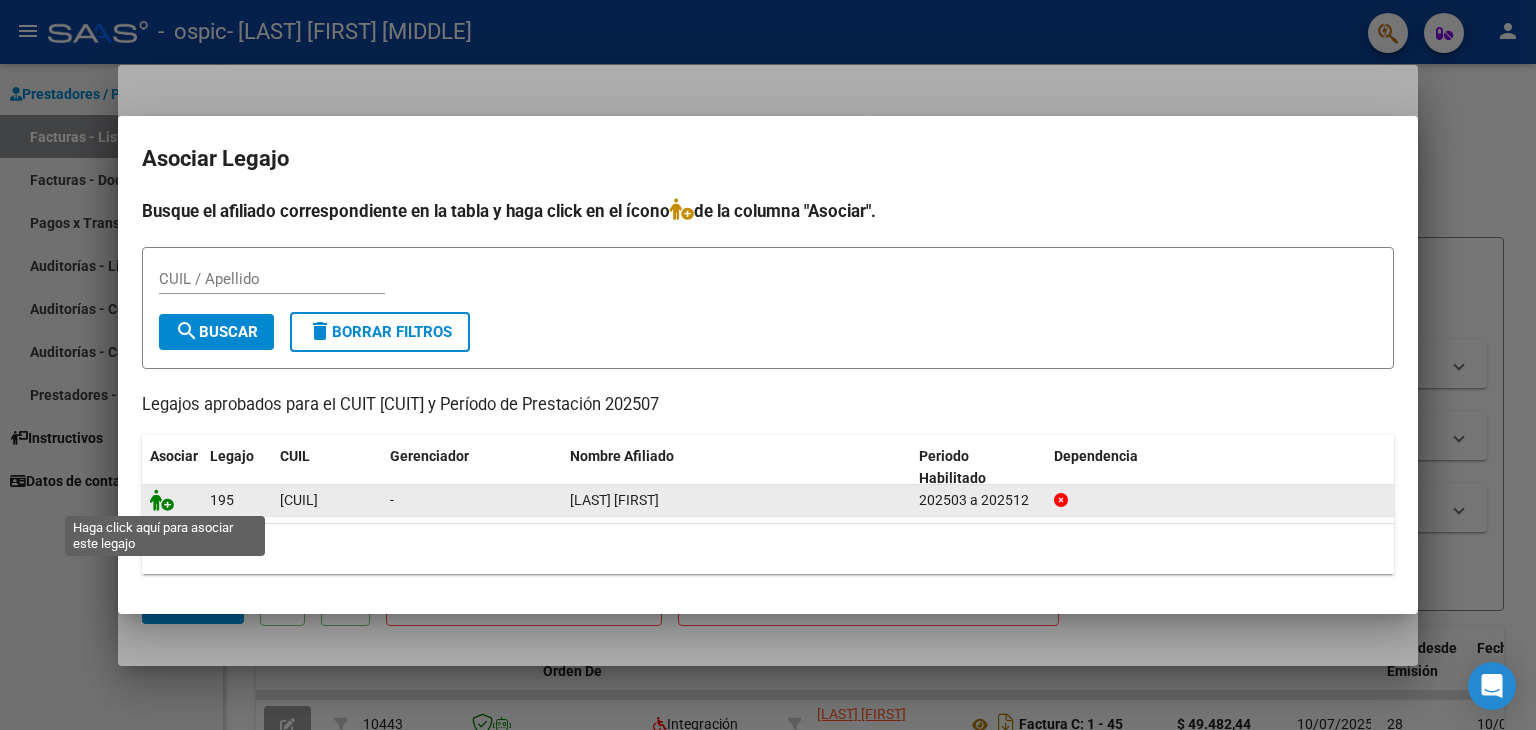 click 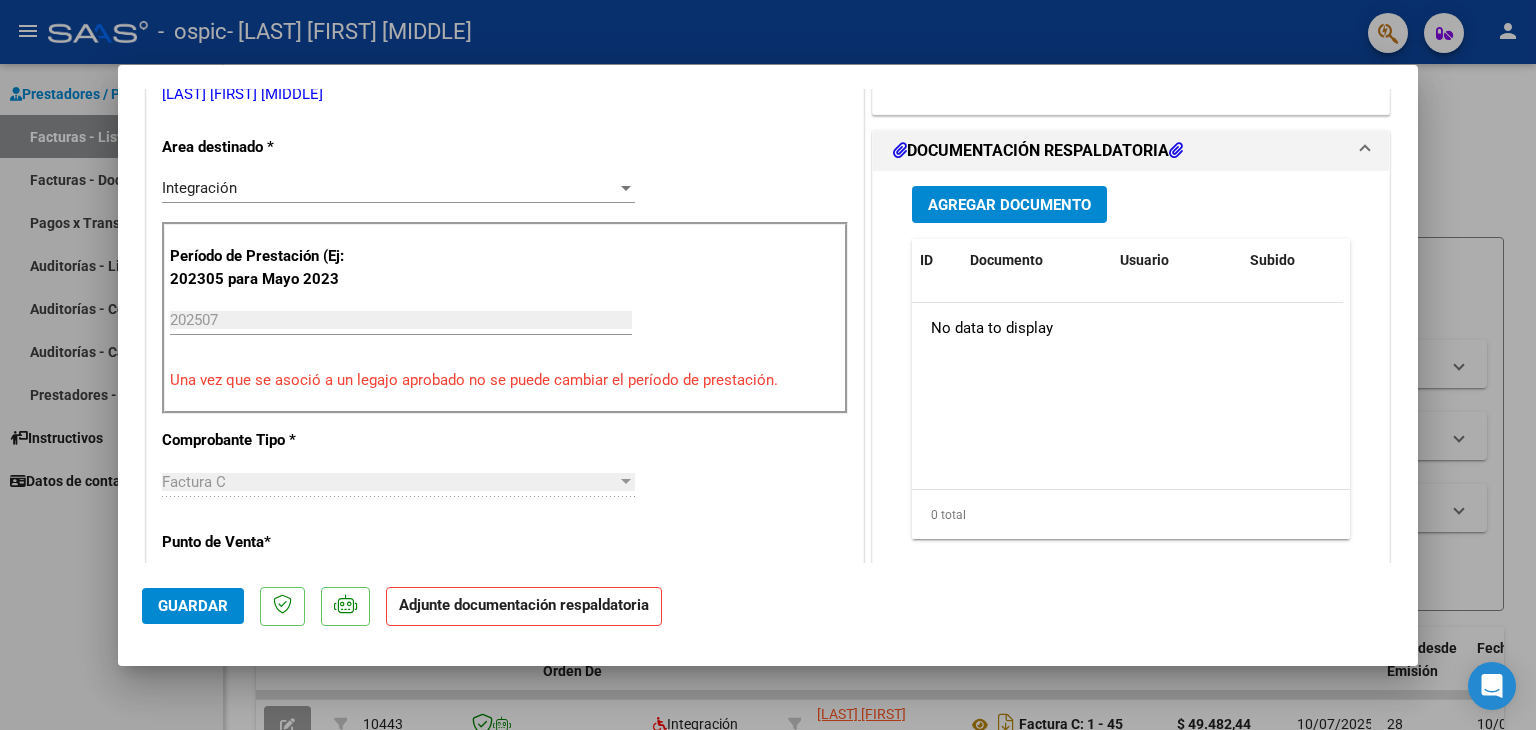 scroll, scrollTop: 424, scrollLeft: 0, axis: vertical 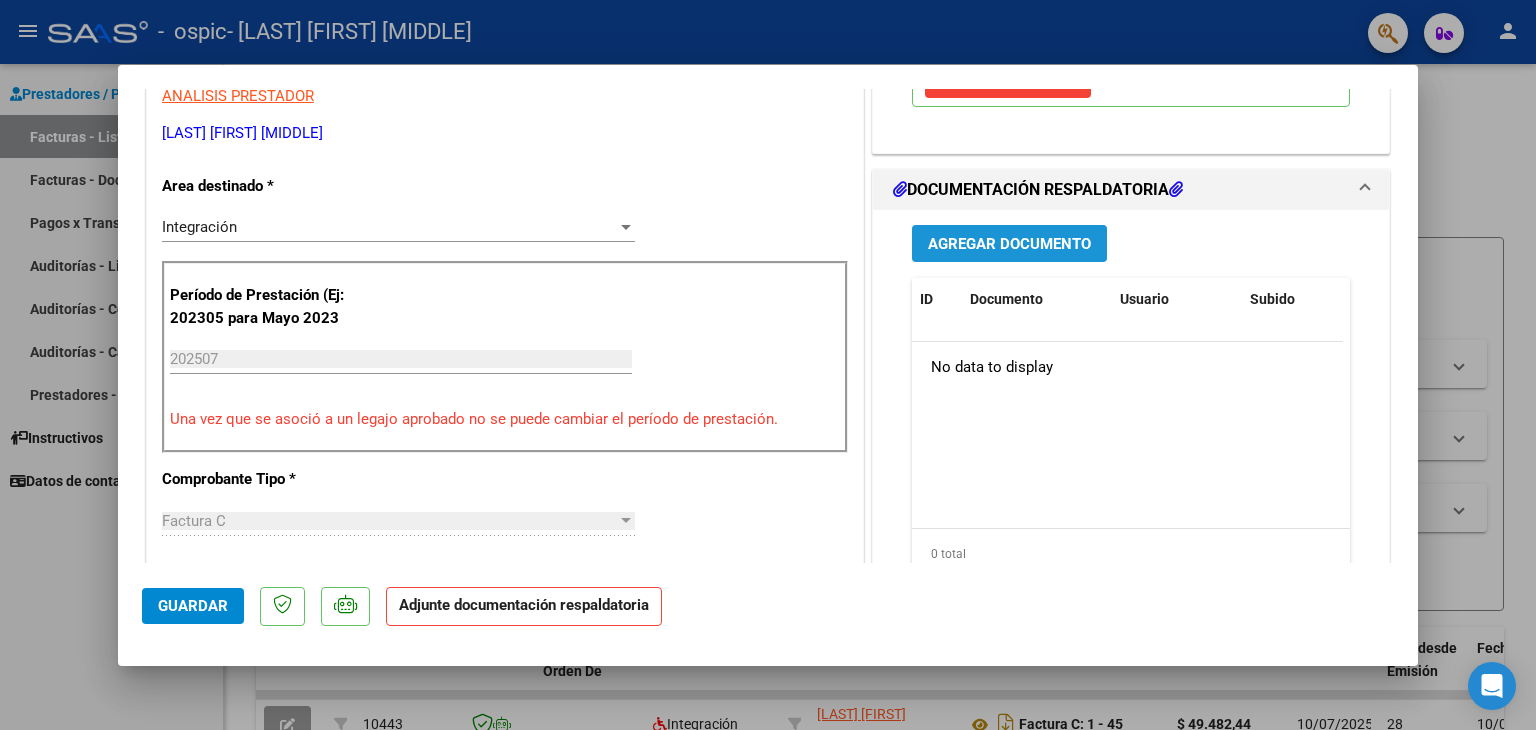 click on "Agregar Documento" at bounding box center [1009, 244] 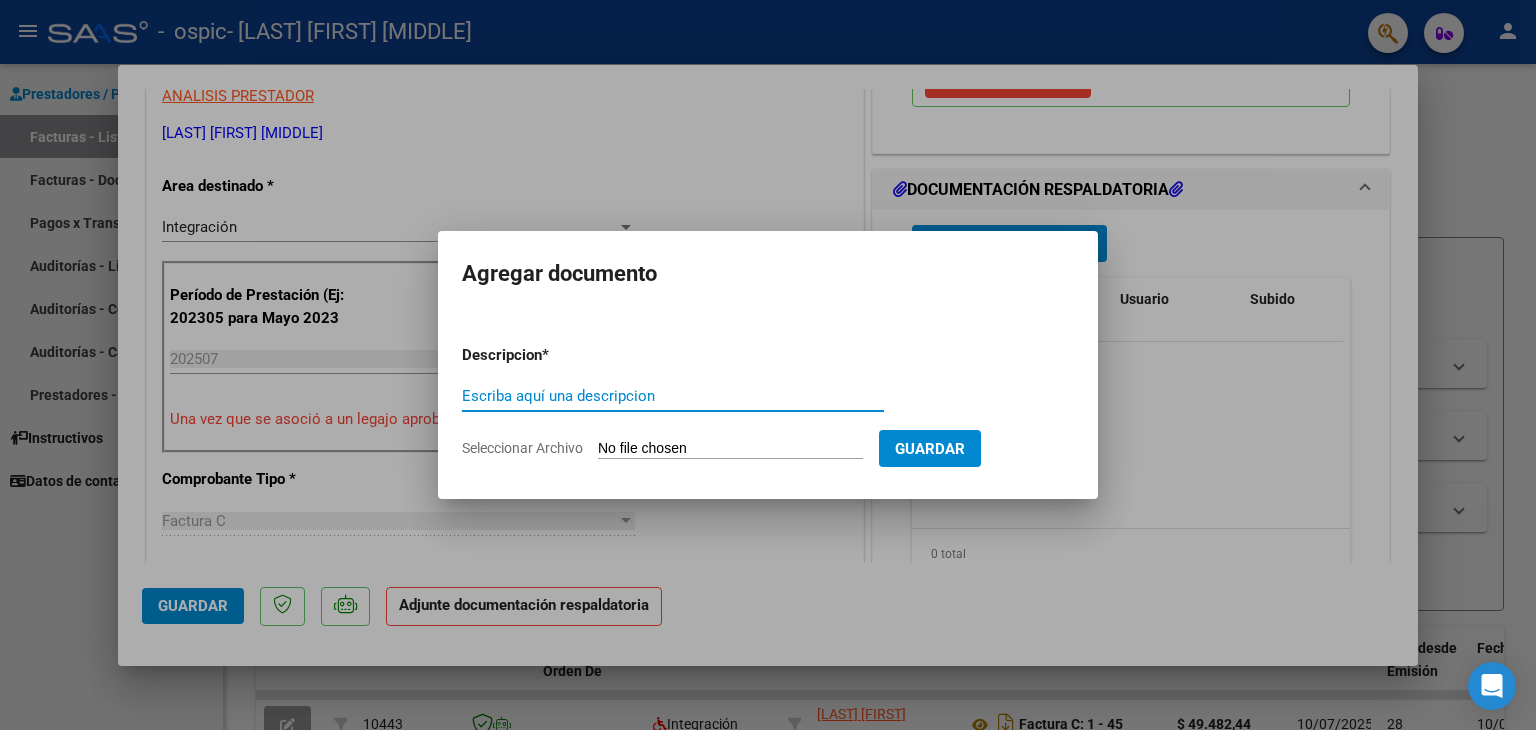 click on "Escriba aquí una descripcion" at bounding box center [673, 396] 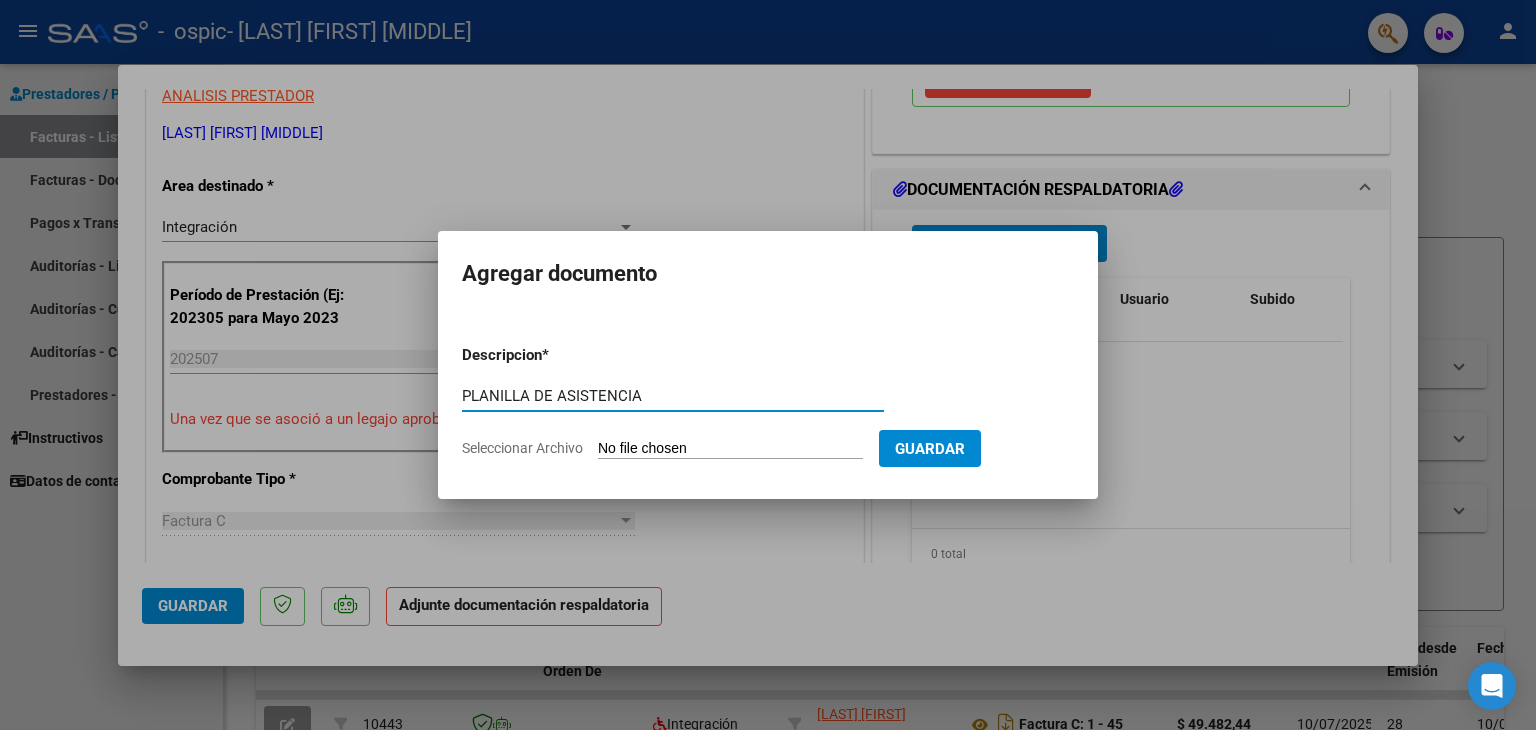 type on "PLANILLA DE ASISTENCIA" 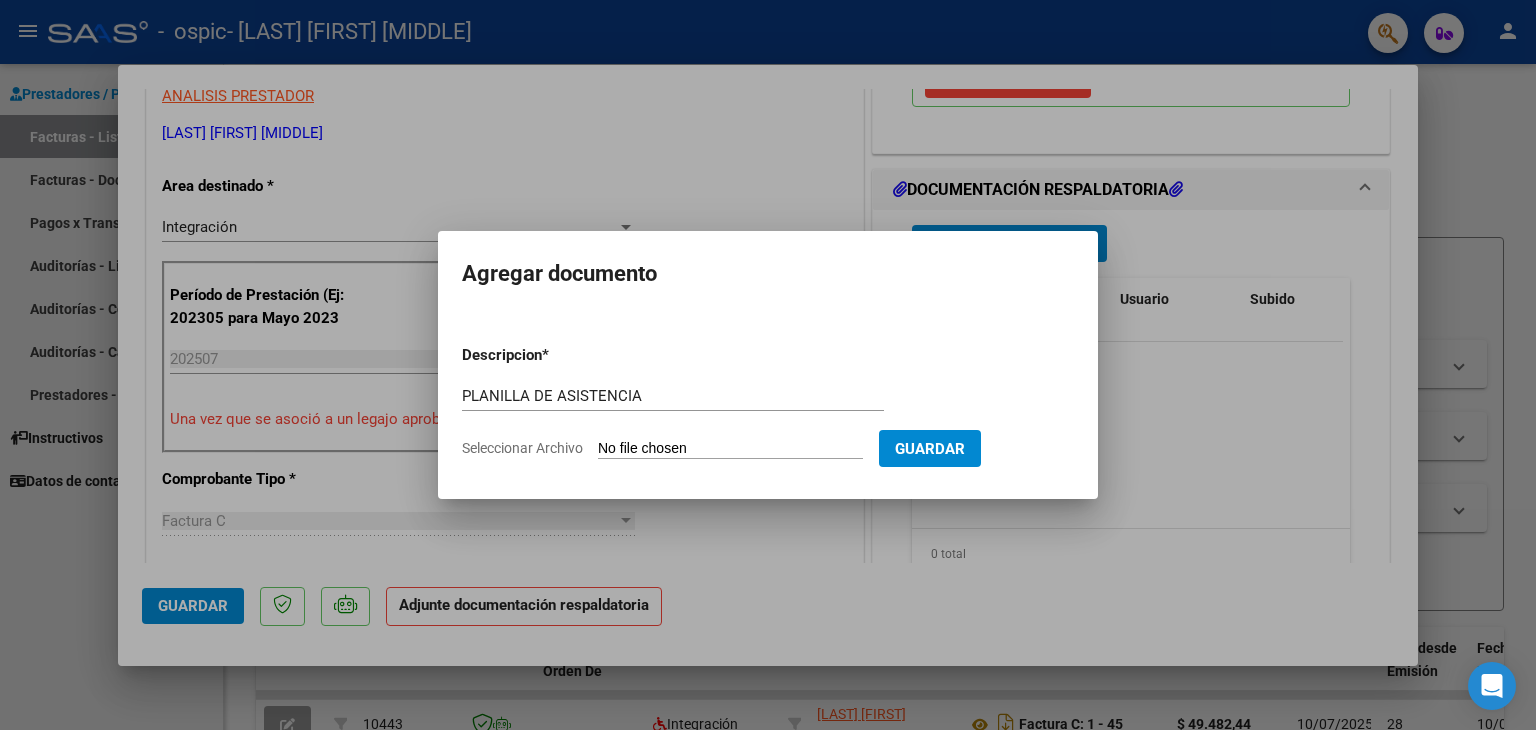 click on "Seleccionar Archivo" 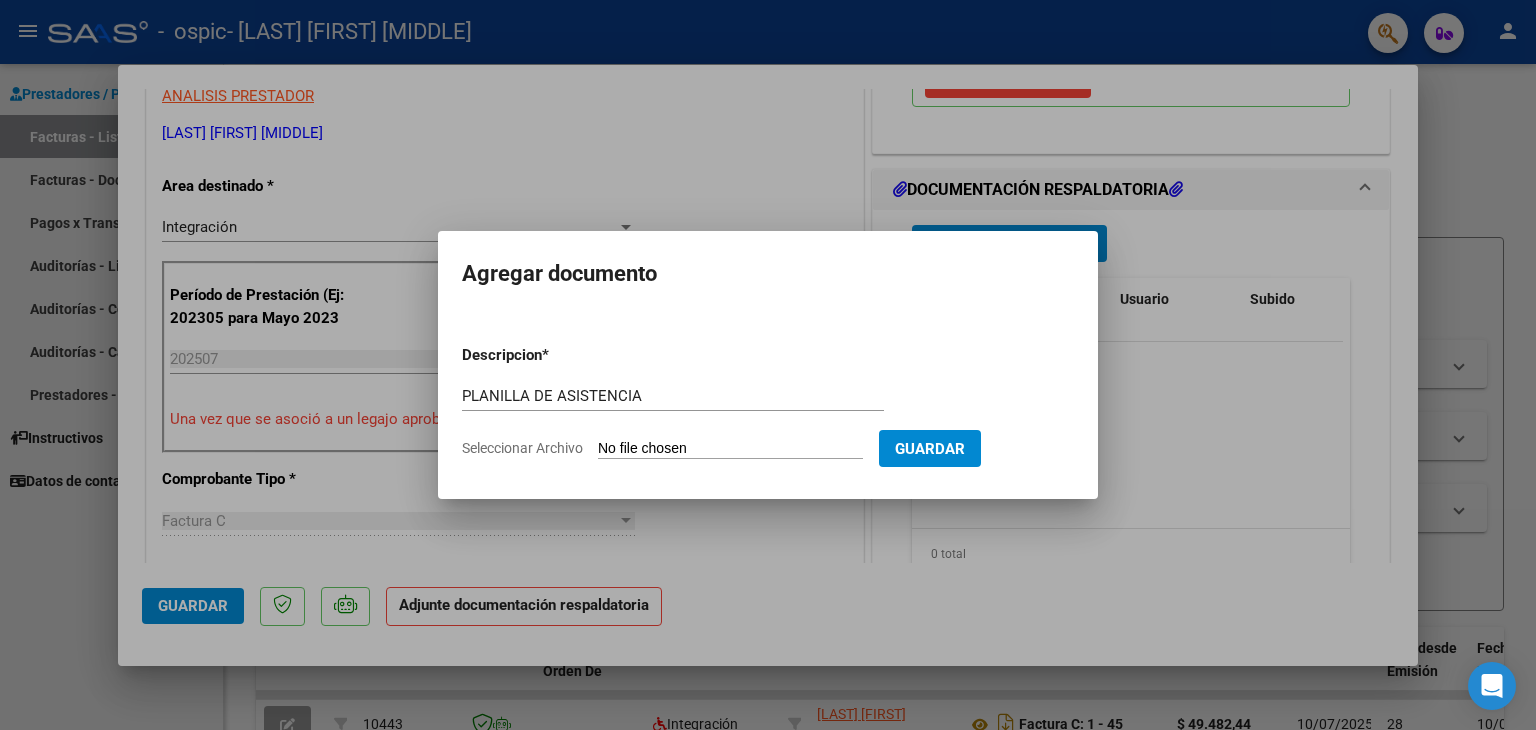 type on "C:\fakepath\Fante state.pdf" 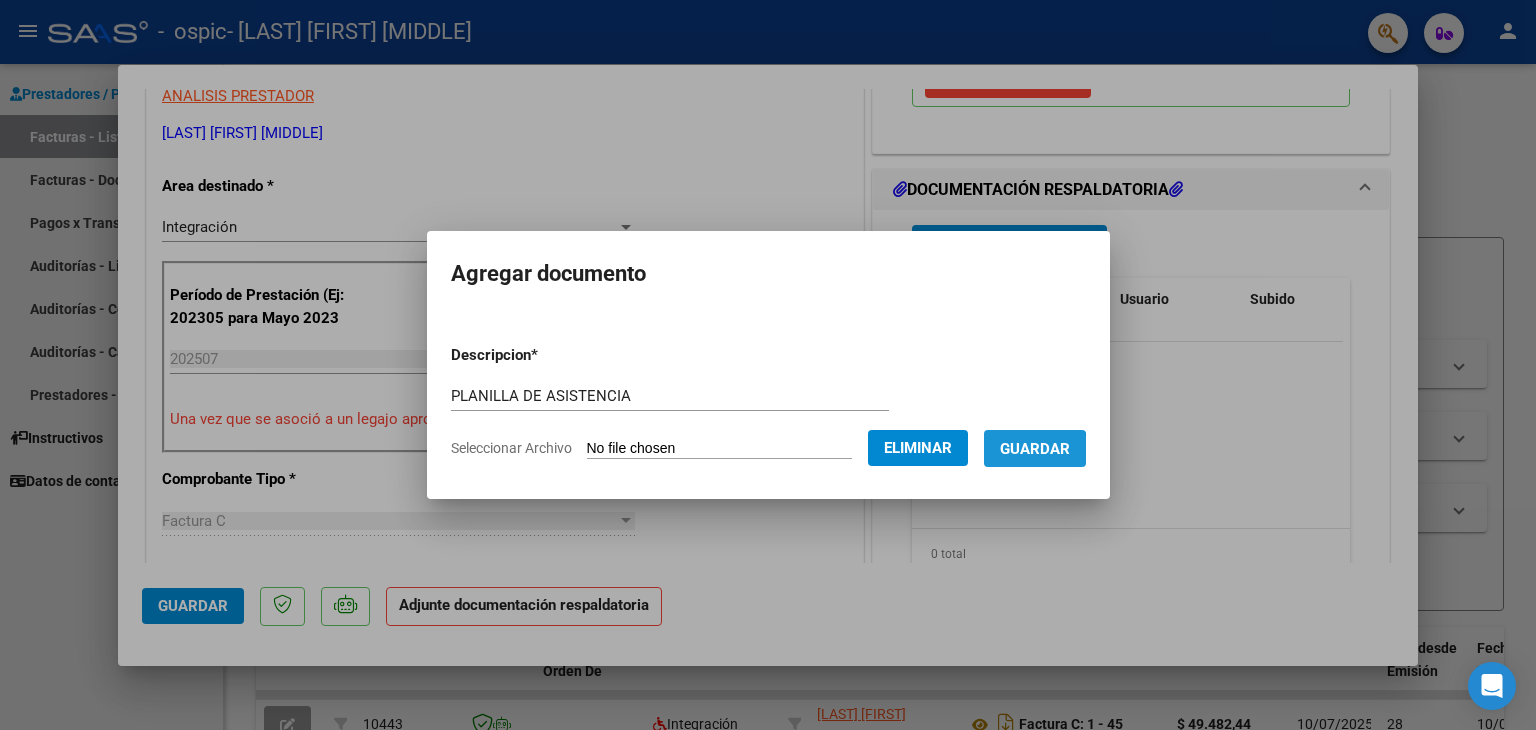 click on "Guardar" at bounding box center (1035, 449) 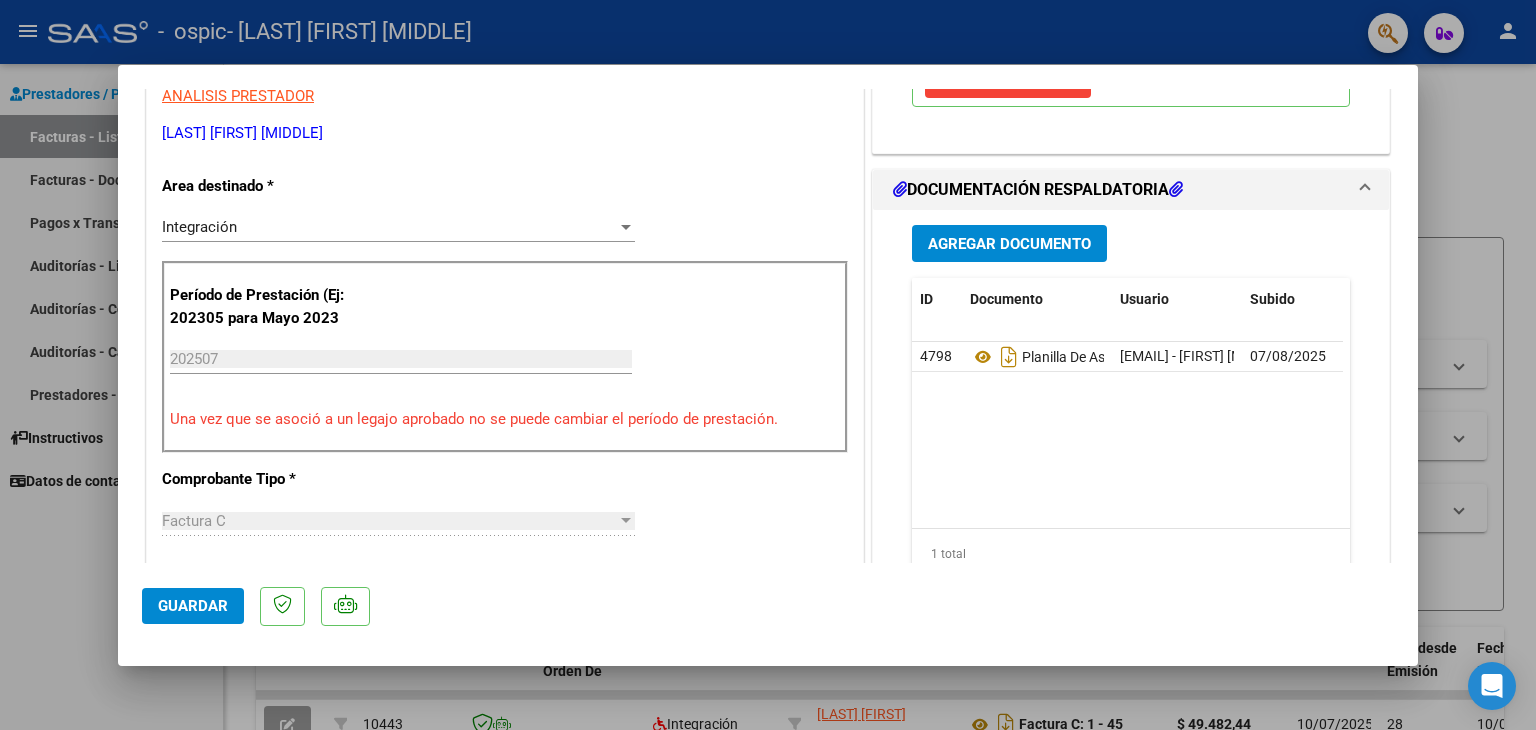 scroll, scrollTop: 668, scrollLeft: 0, axis: vertical 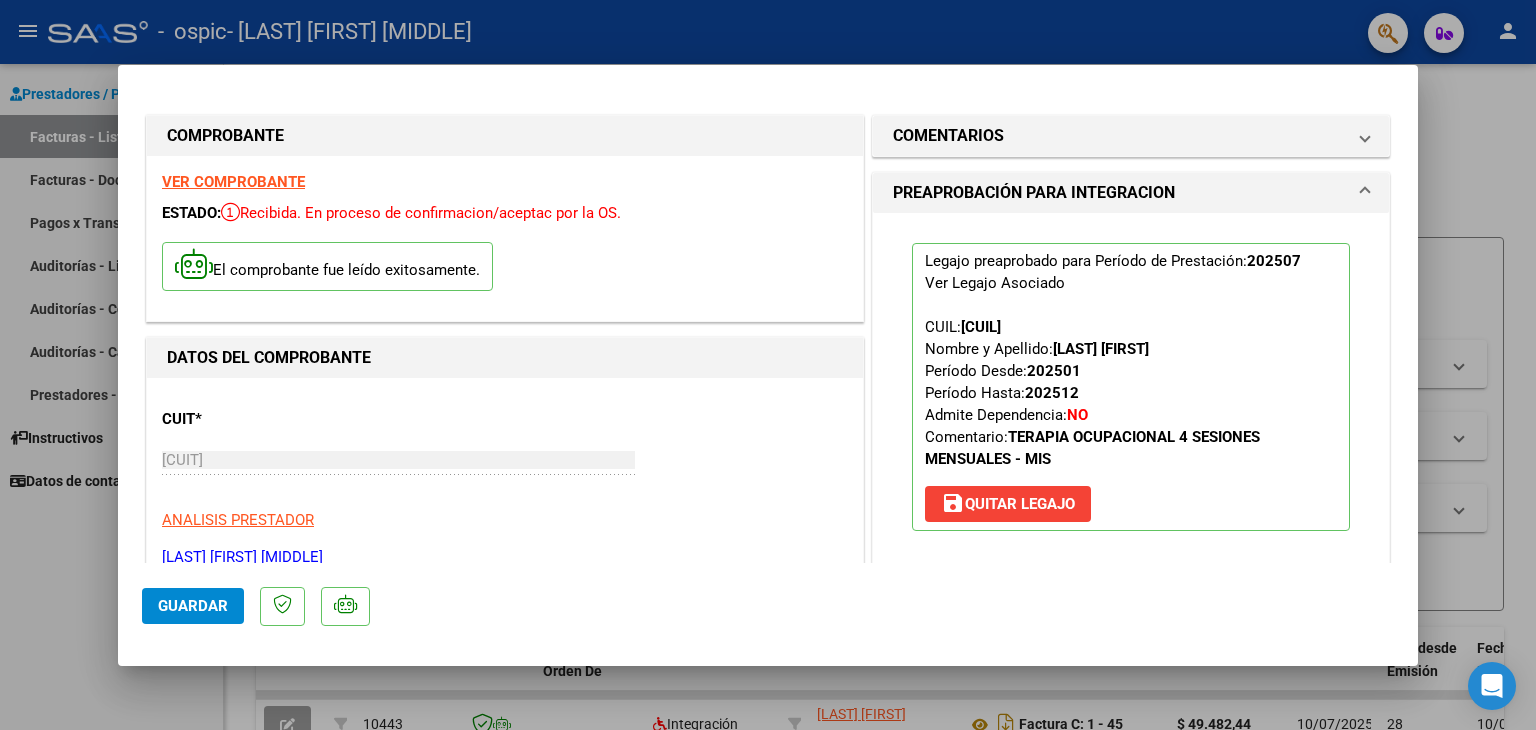 click on "Guardar" 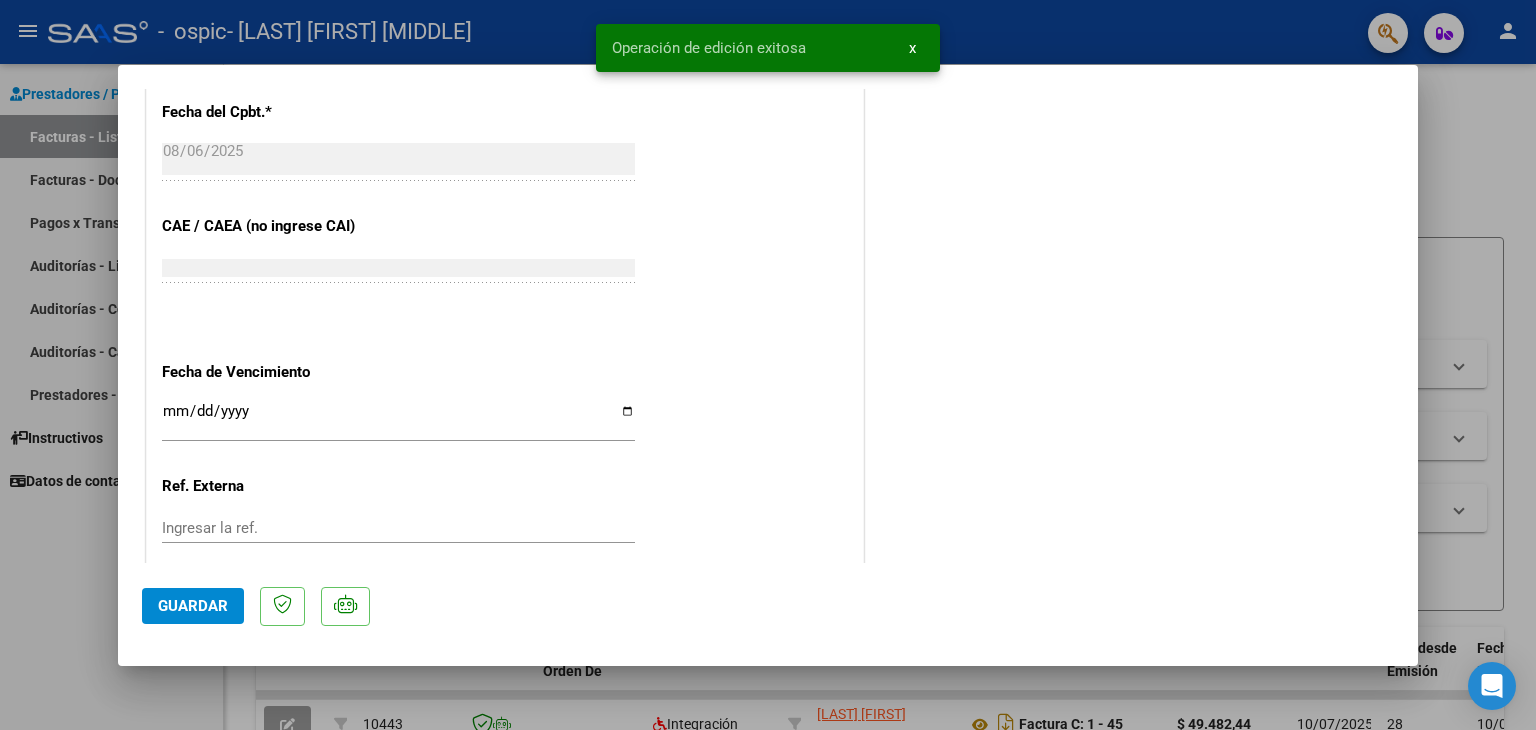scroll, scrollTop: 1313, scrollLeft: 0, axis: vertical 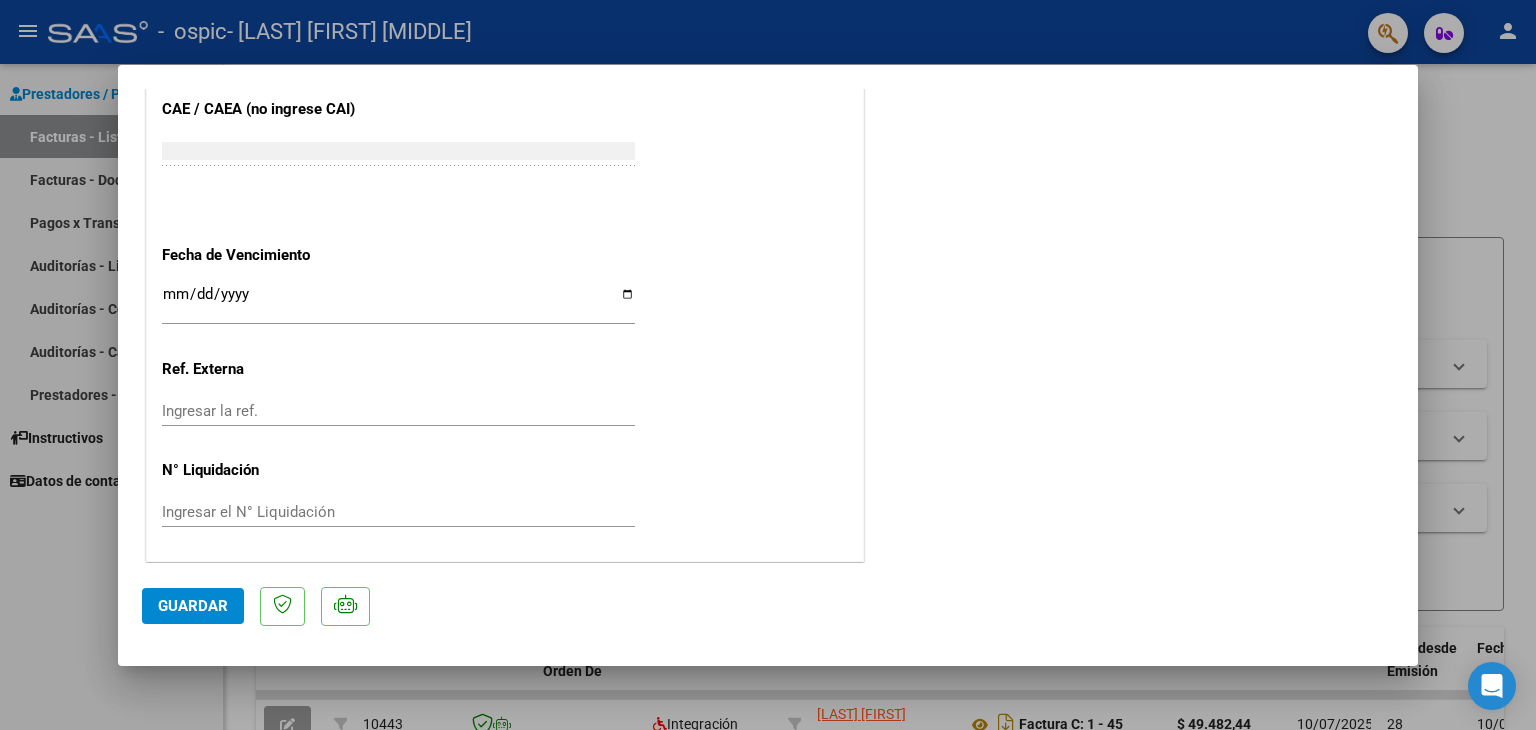 click at bounding box center [768, 365] 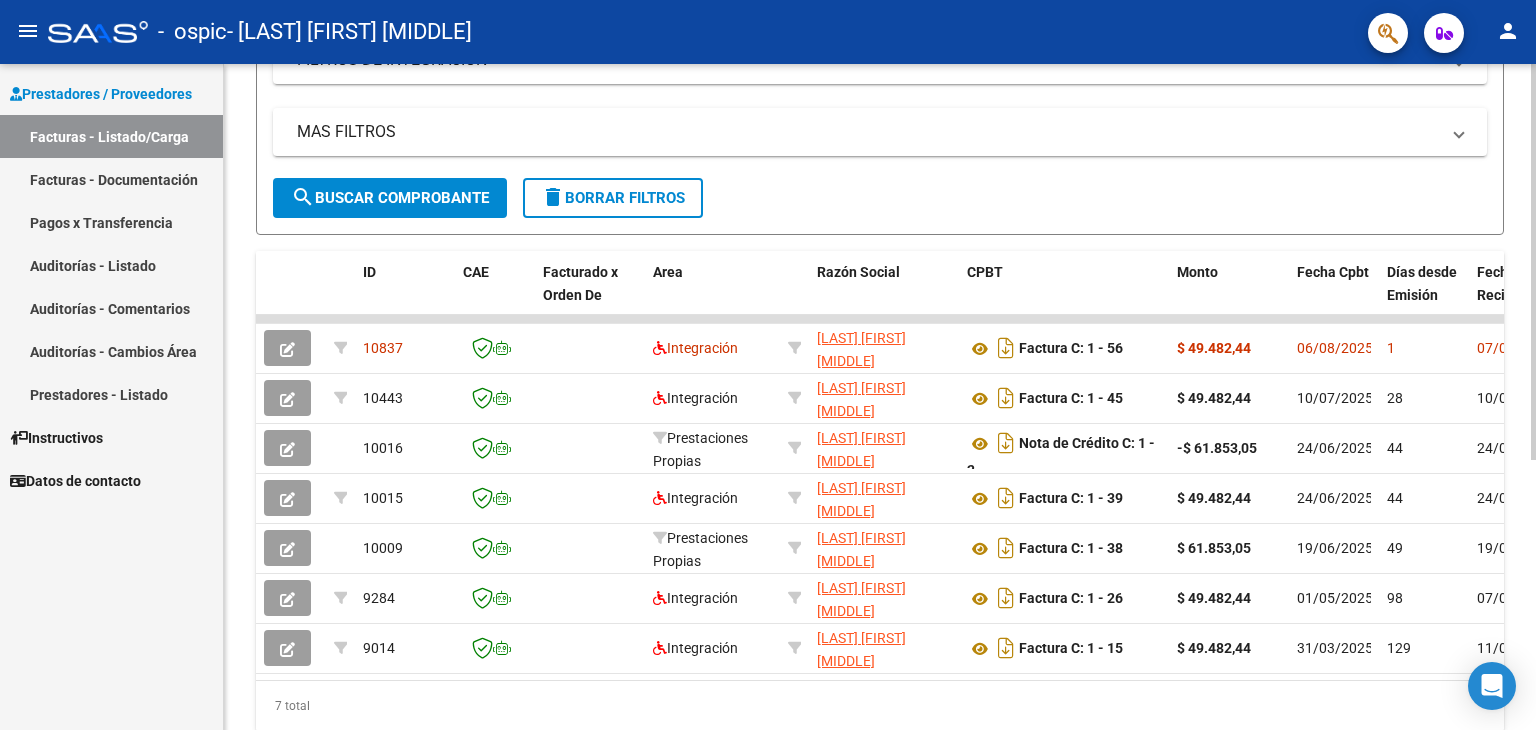 scroll, scrollTop: 373, scrollLeft: 0, axis: vertical 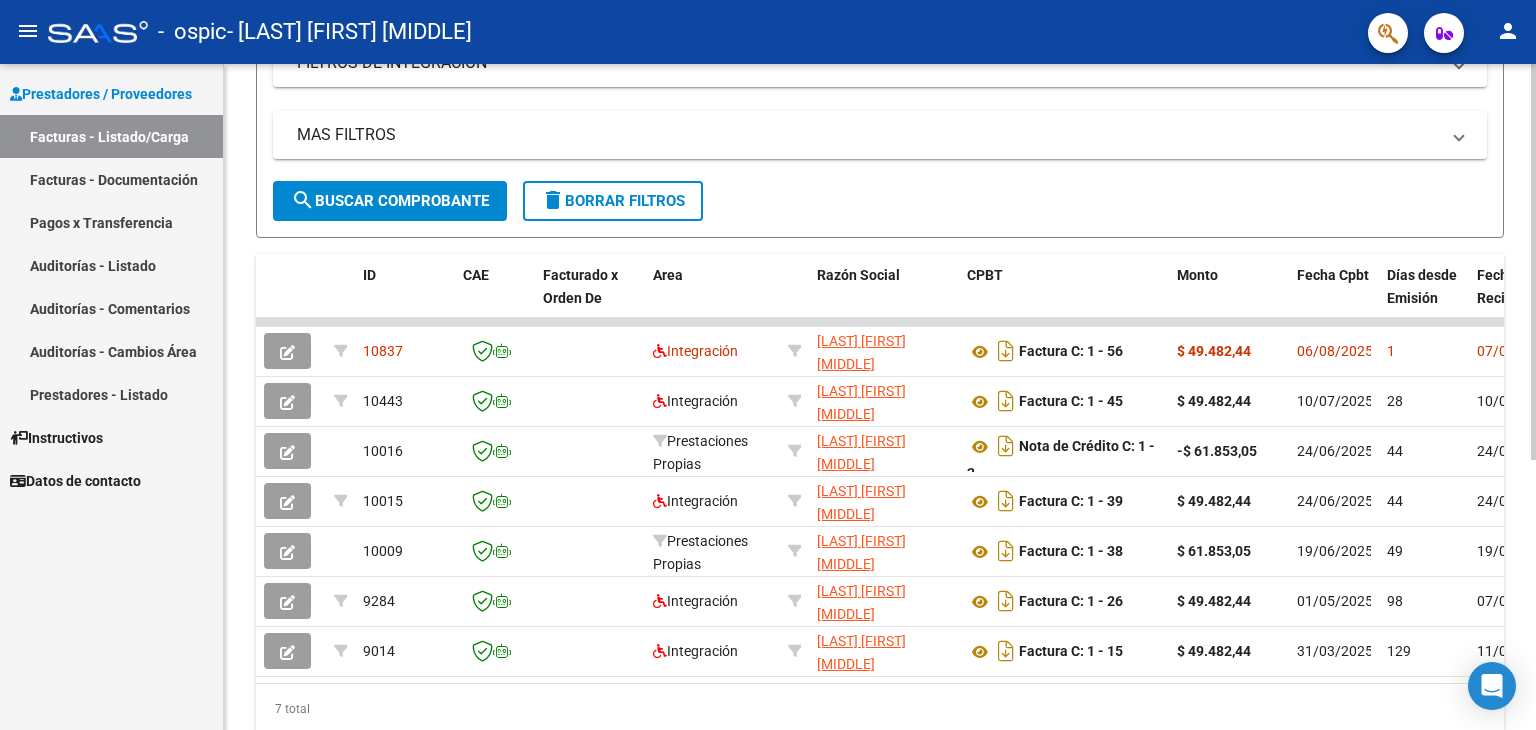 click 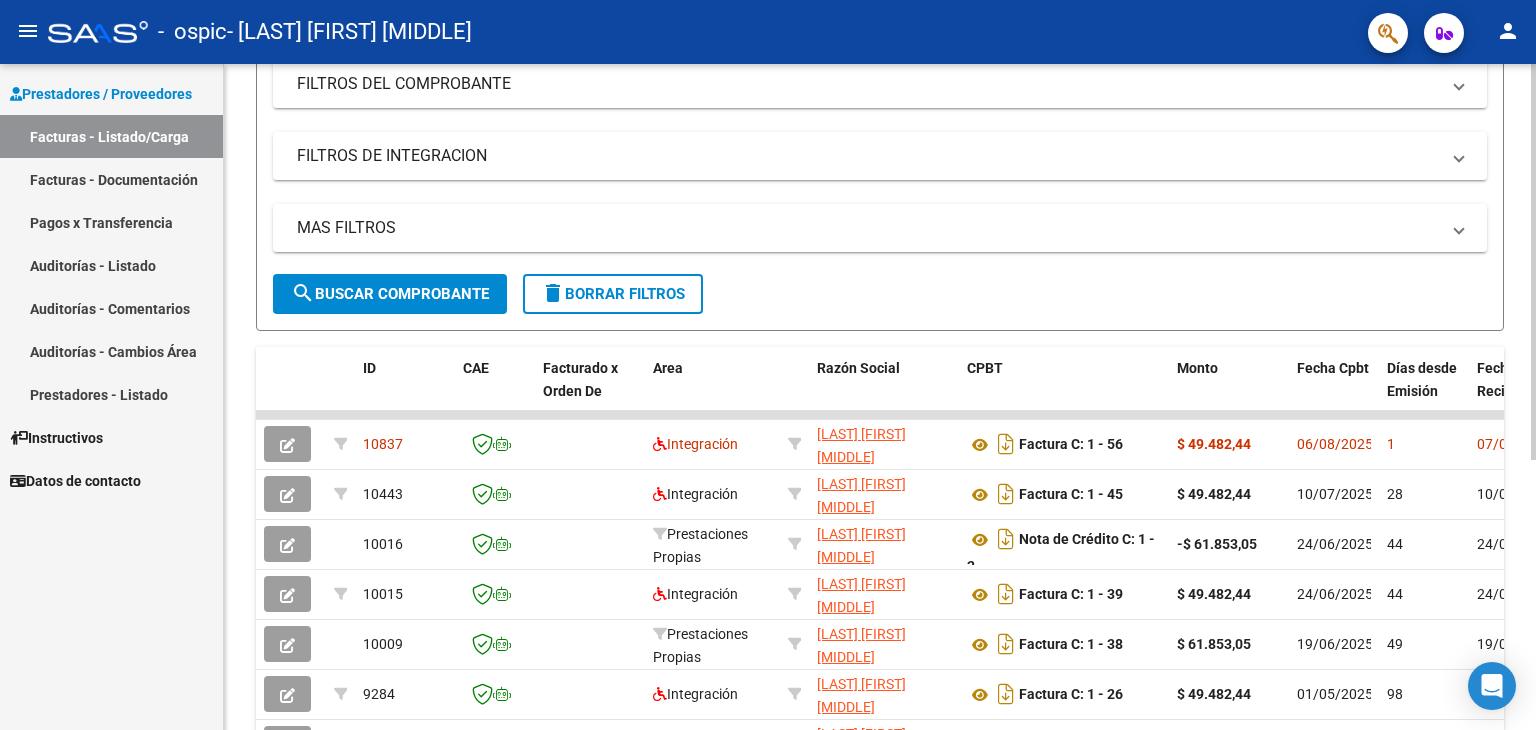 scroll, scrollTop: 280, scrollLeft: 0, axis: vertical 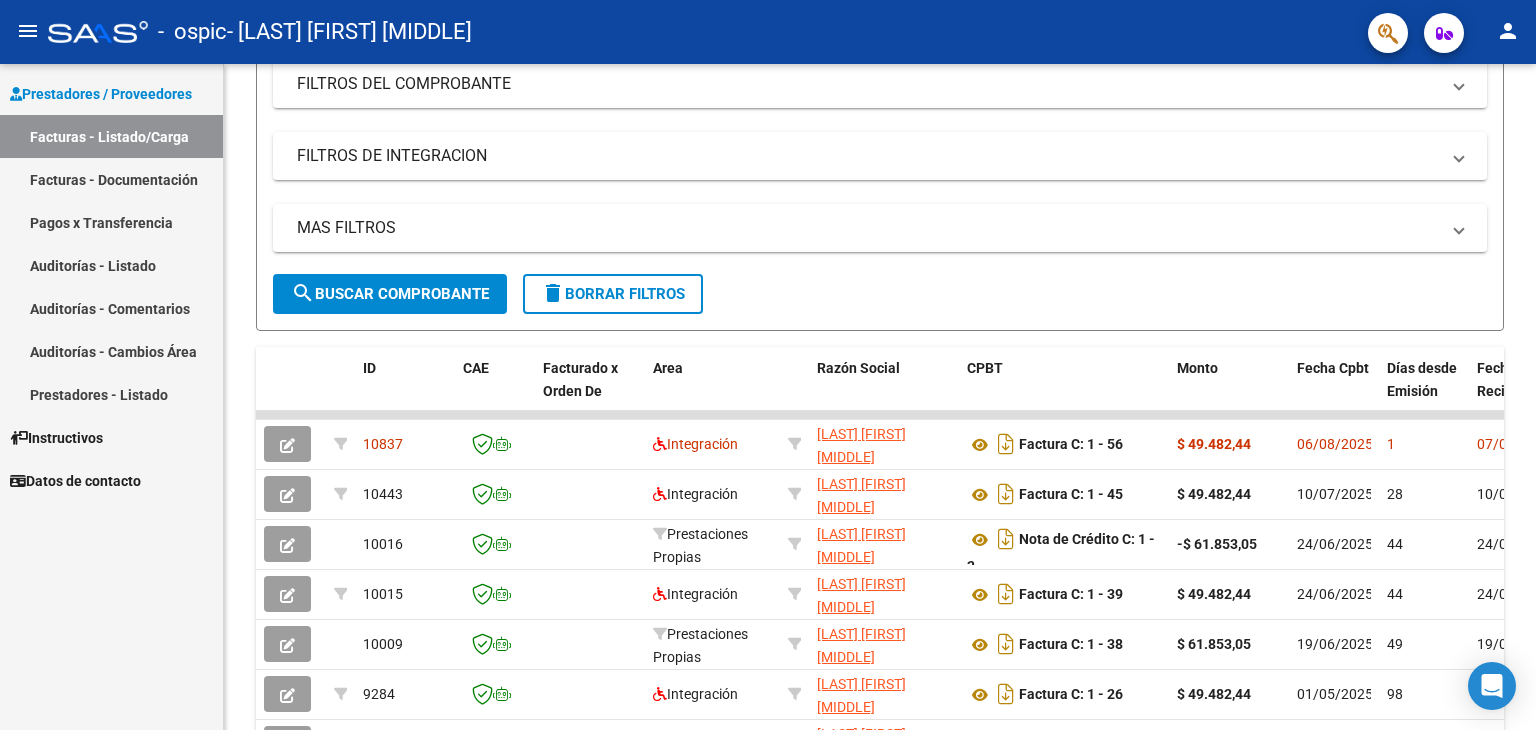 click on "Pagos x Transferencia" at bounding box center (111, 222) 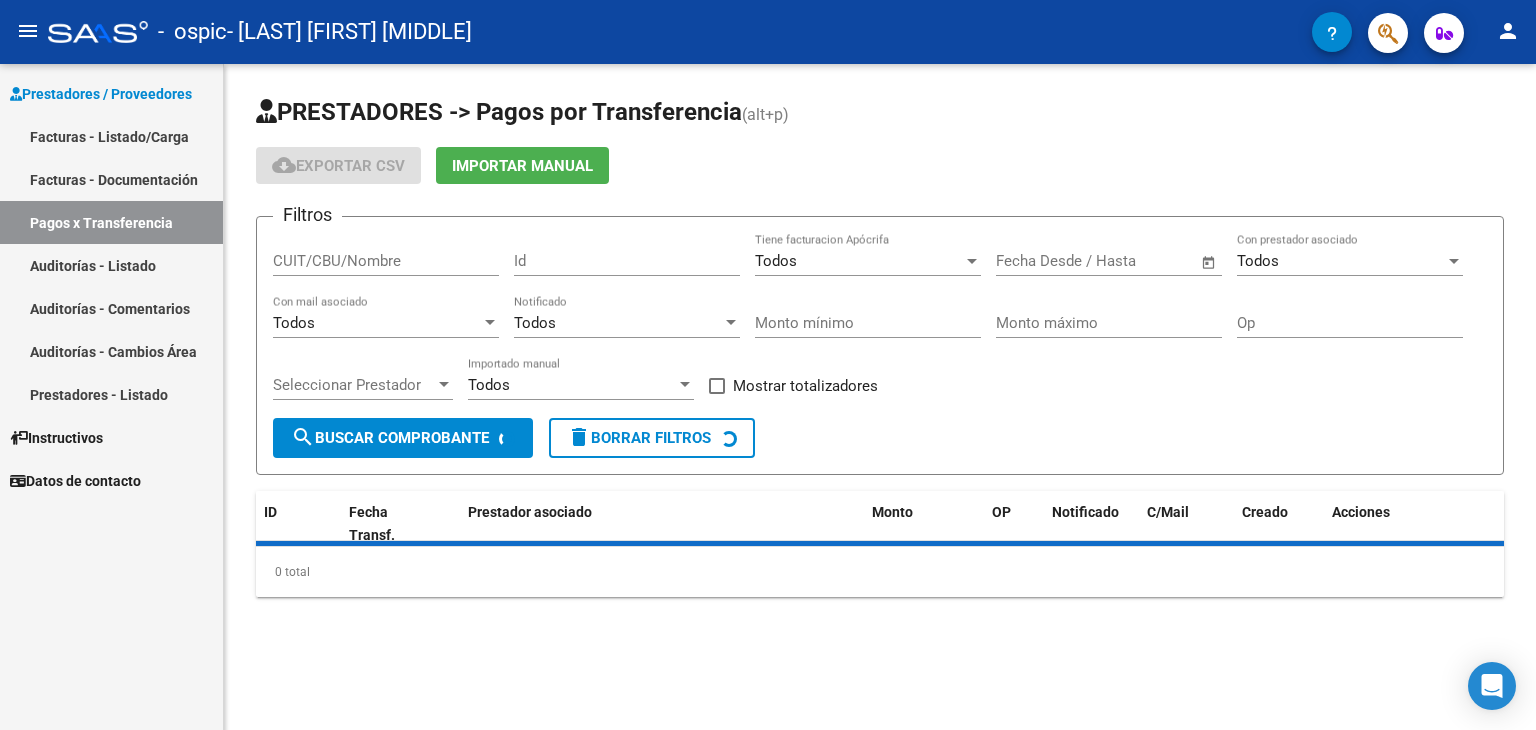 scroll, scrollTop: 0, scrollLeft: 0, axis: both 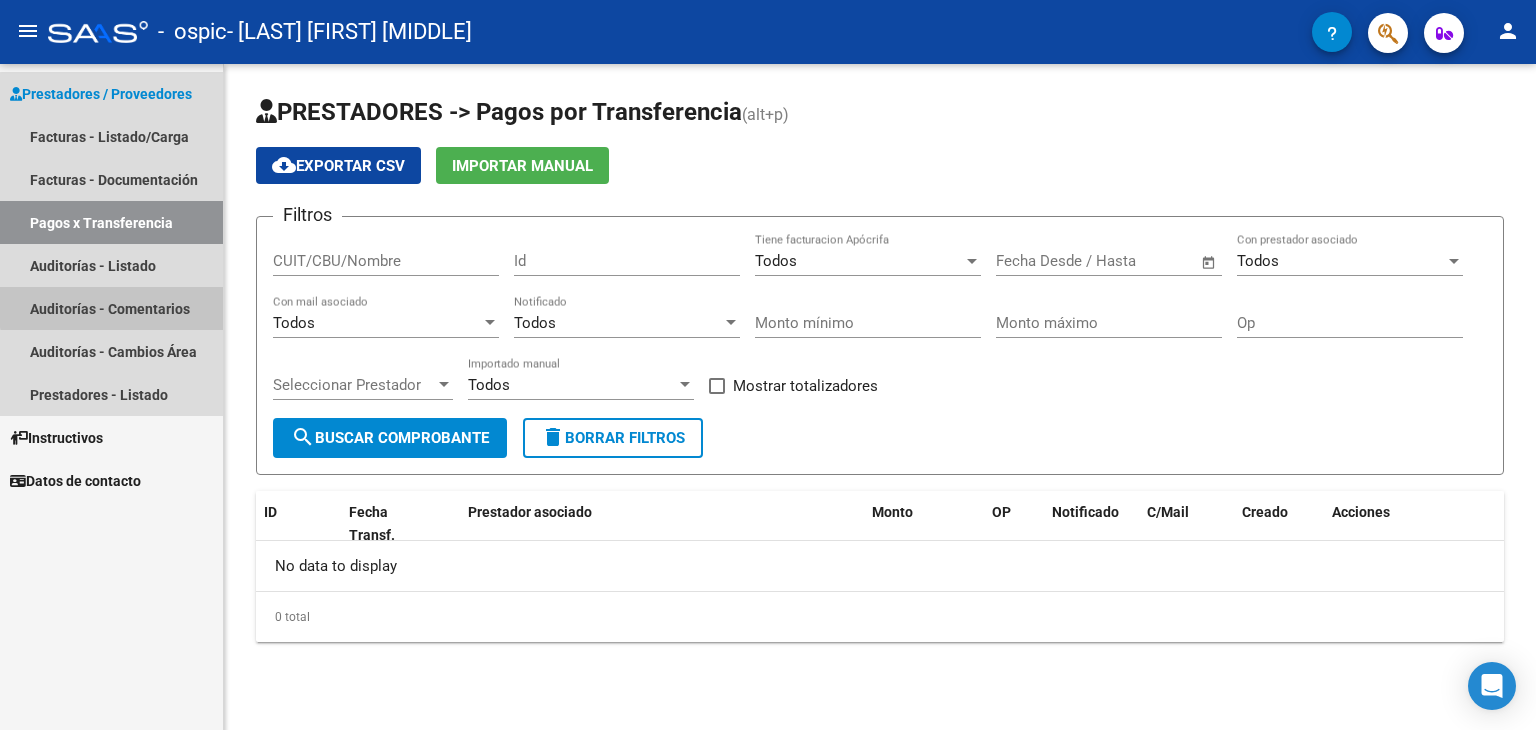 click on "Auditorías - Comentarios" at bounding box center [111, 308] 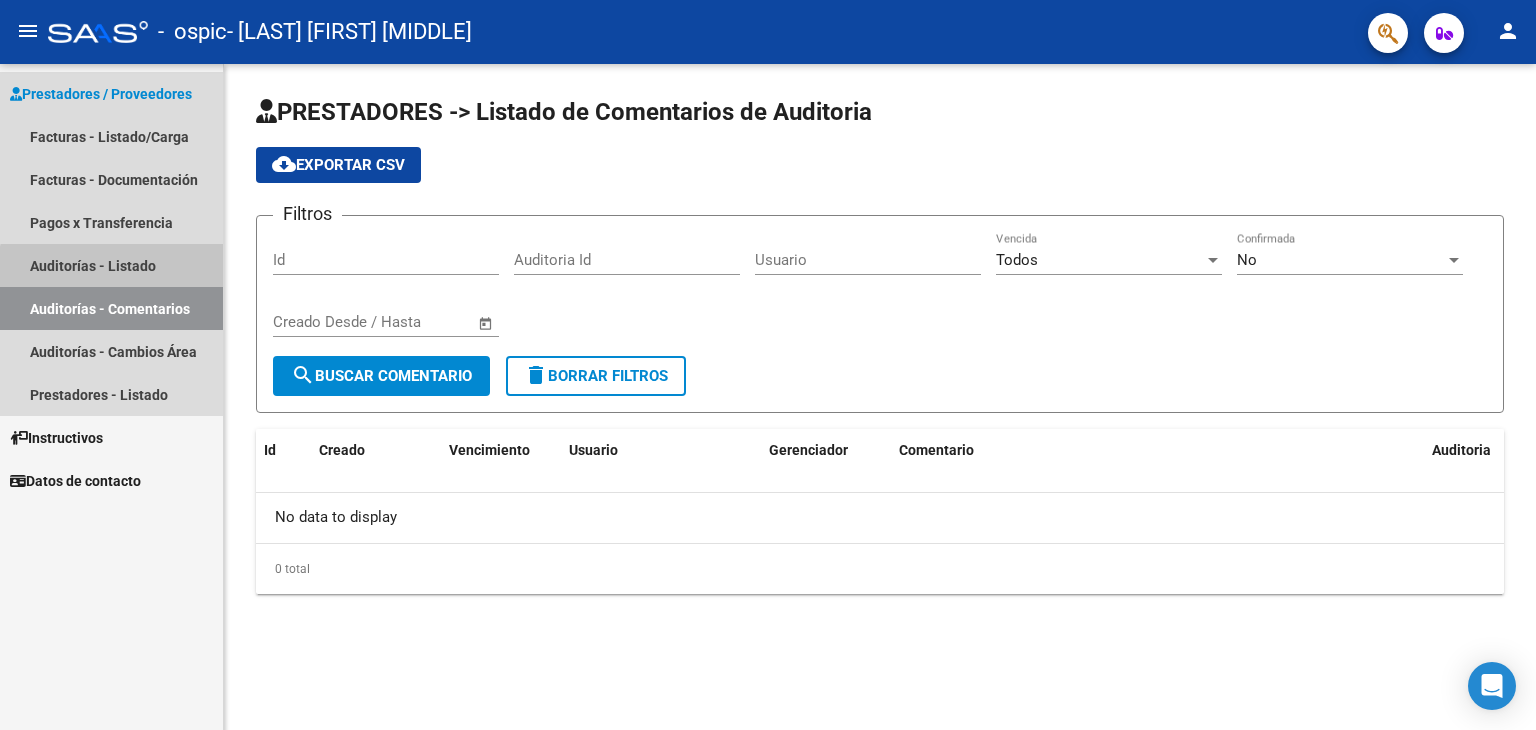 click on "Auditorías - Listado" at bounding box center (111, 265) 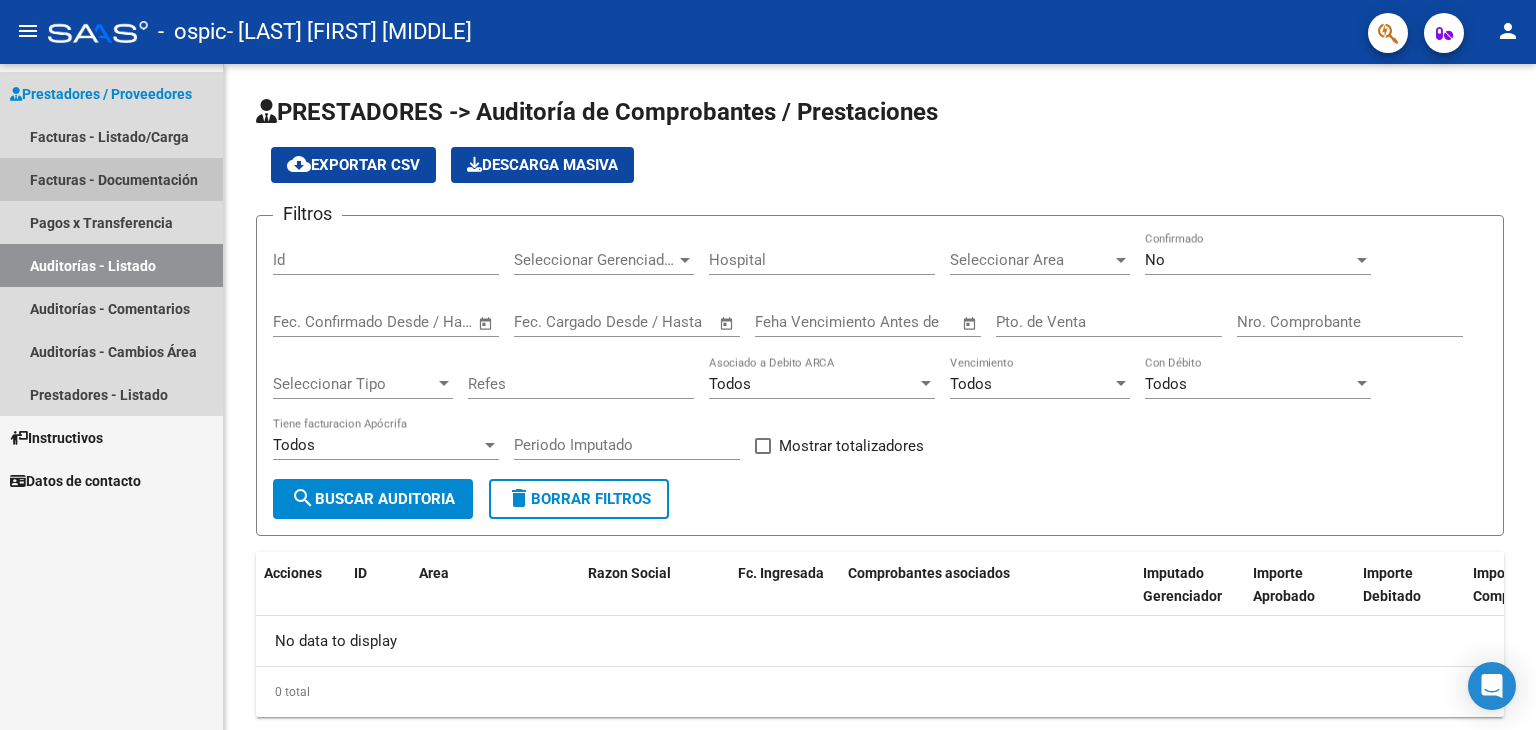 click on "Facturas - Documentación" at bounding box center (111, 179) 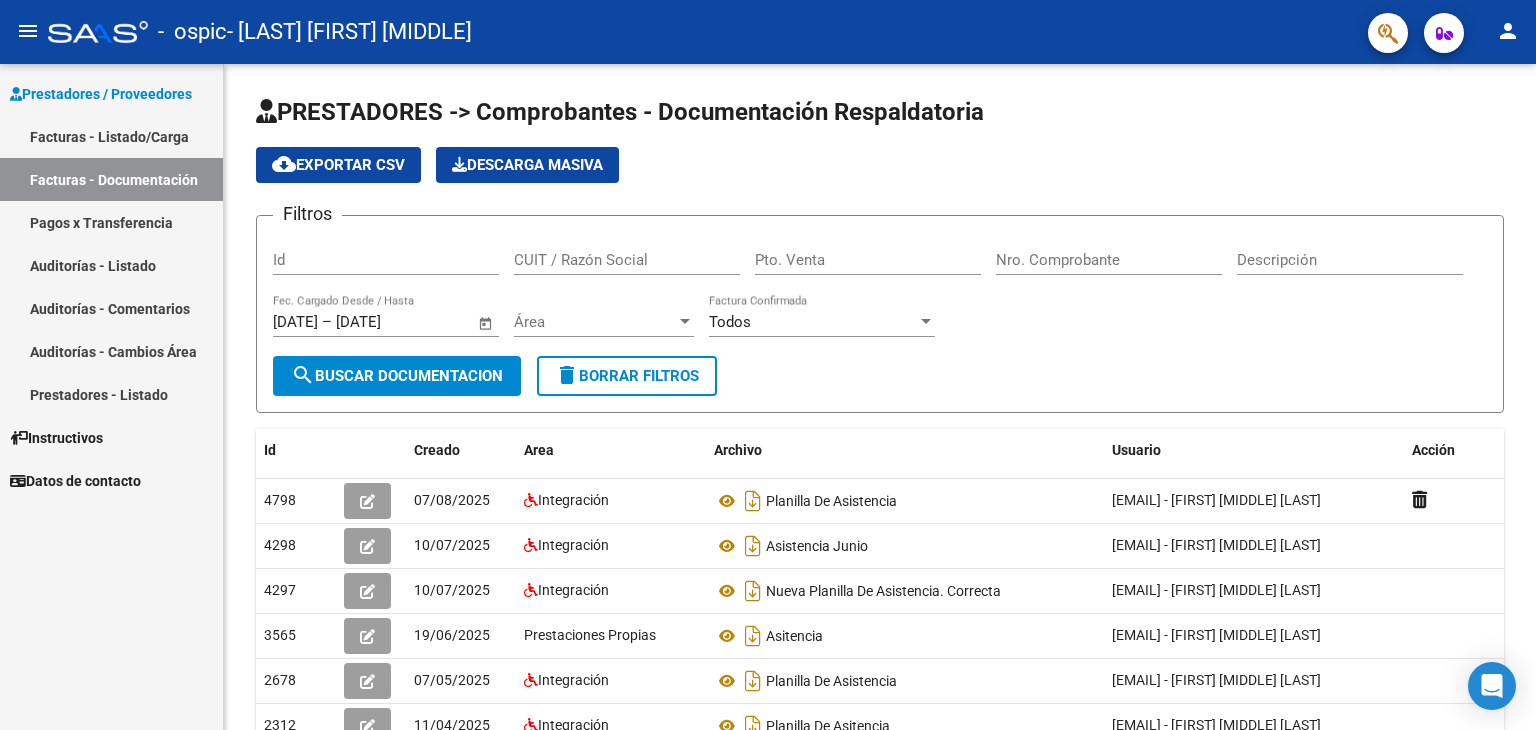 click on "Facturas - Listado/Carga" at bounding box center (111, 136) 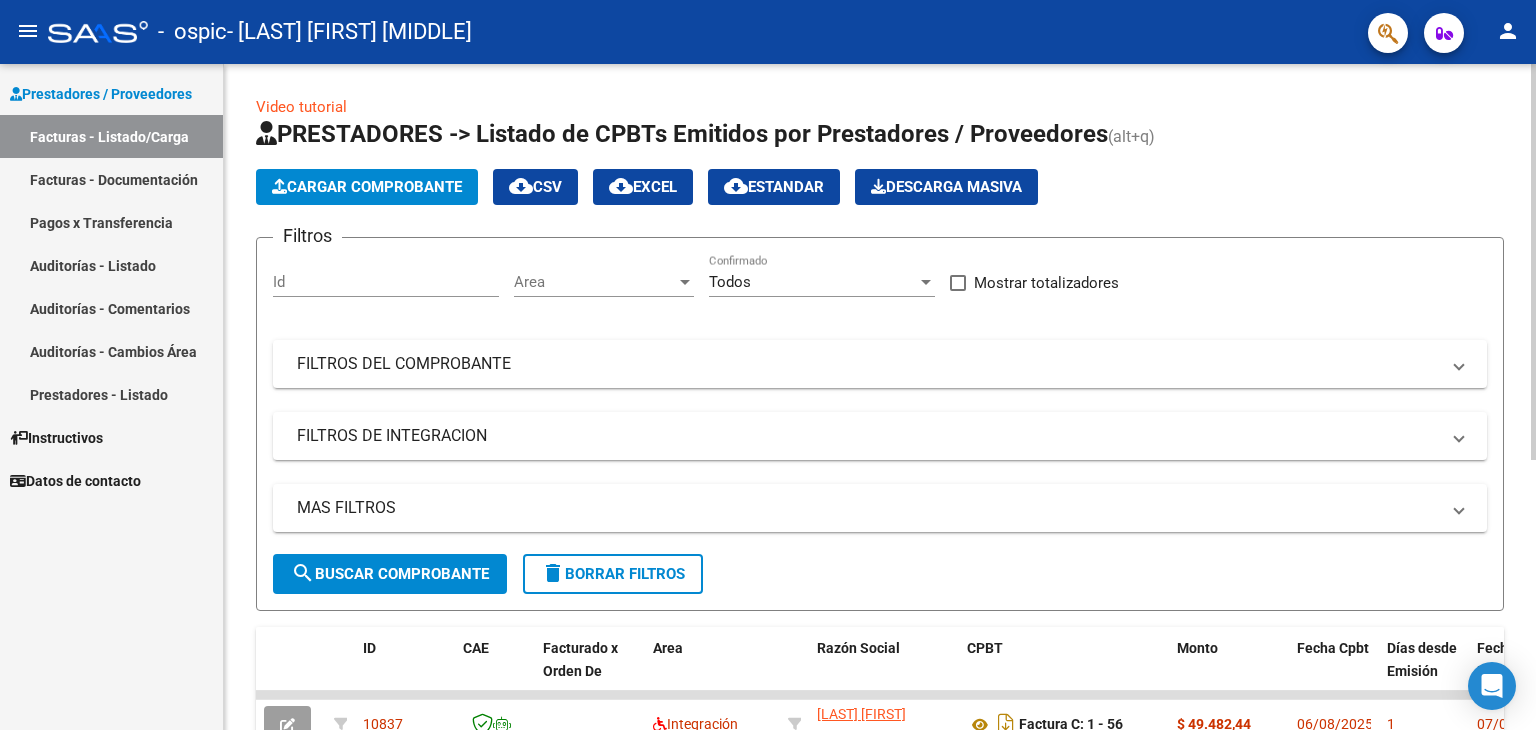 click on "Cargar Comprobante
cloud_download  CSV  cloud_download  EXCEL  cloud_download  Estandar   Descarga Masiva" 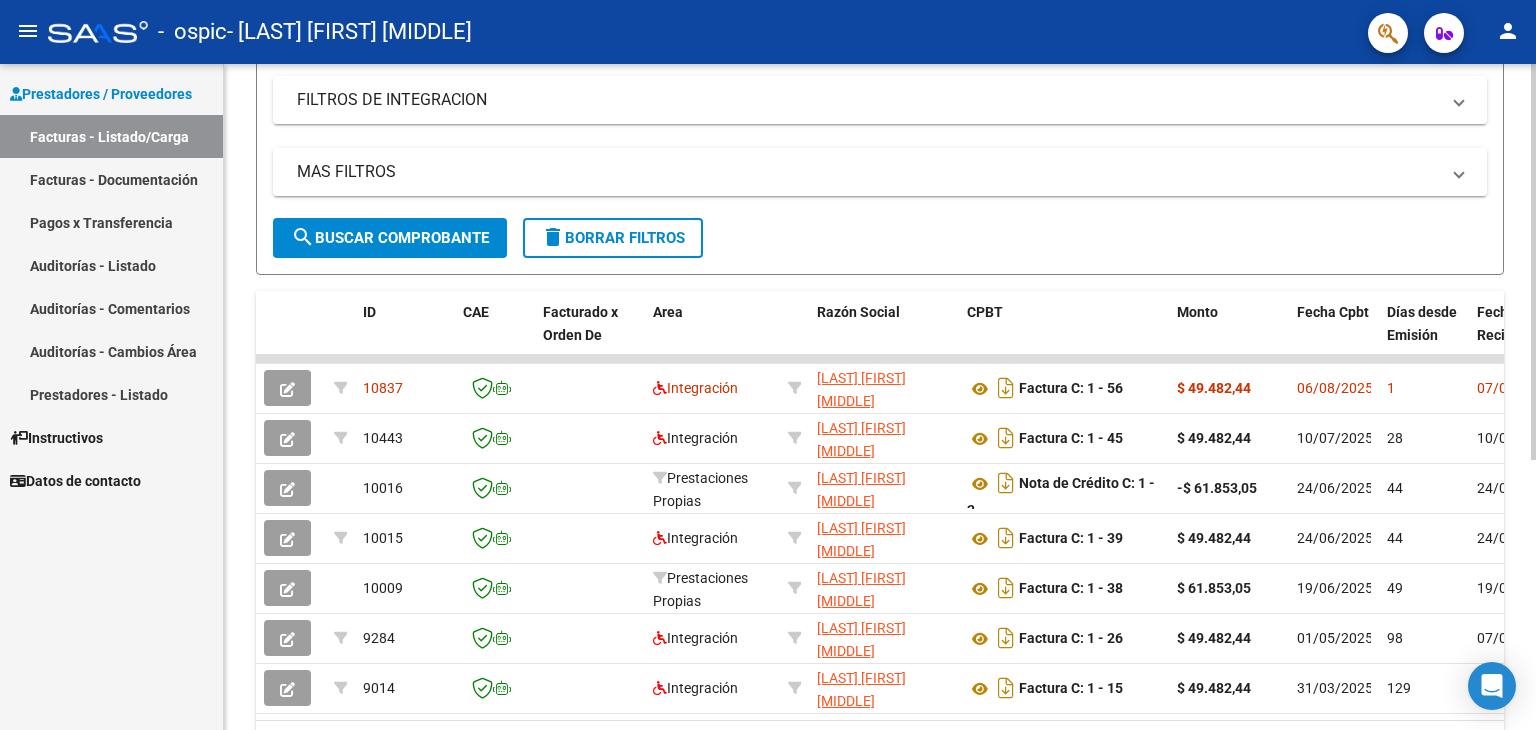 scroll, scrollTop: 333, scrollLeft: 0, axis: vertical 